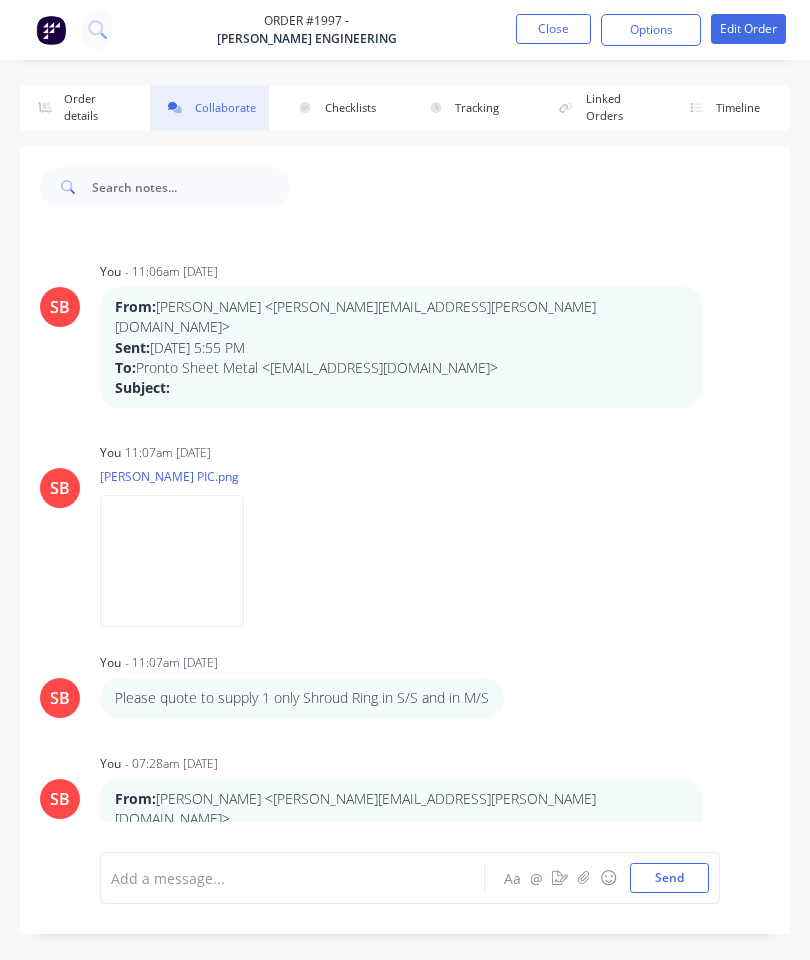 scroll, scrollTop: 172, scrollLeft: 0, axis: vertical 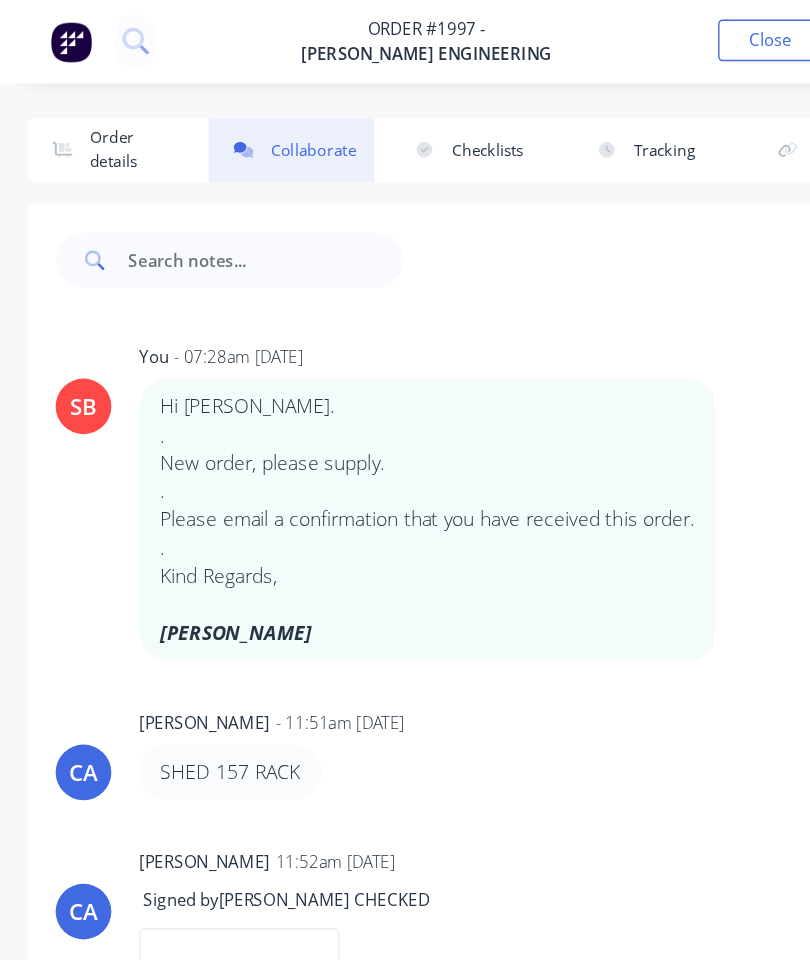 click on "Close" at bounding box center (553, 29) 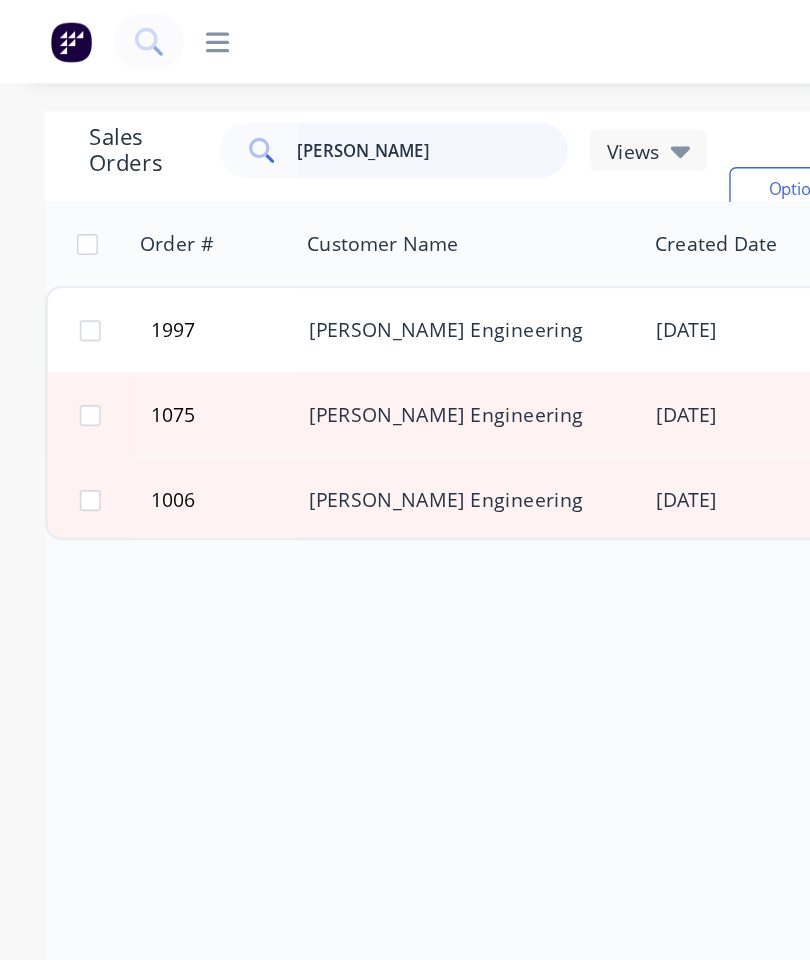 click on "Shute" at bounding box center [311, 108] 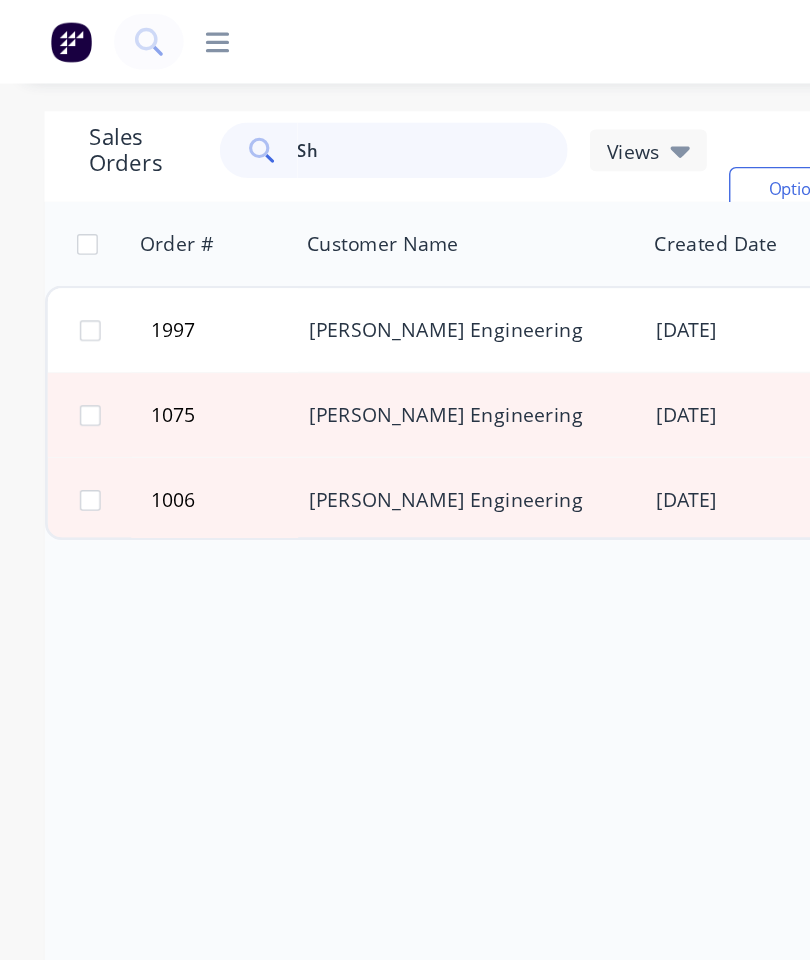 type on "S" 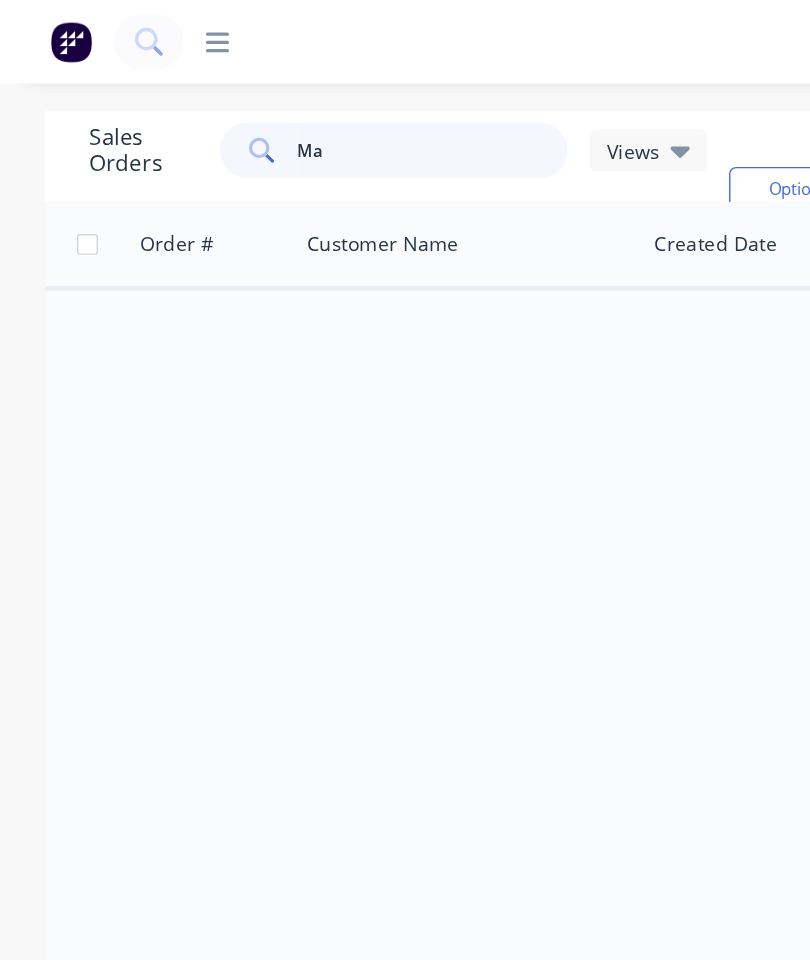 type on "M" 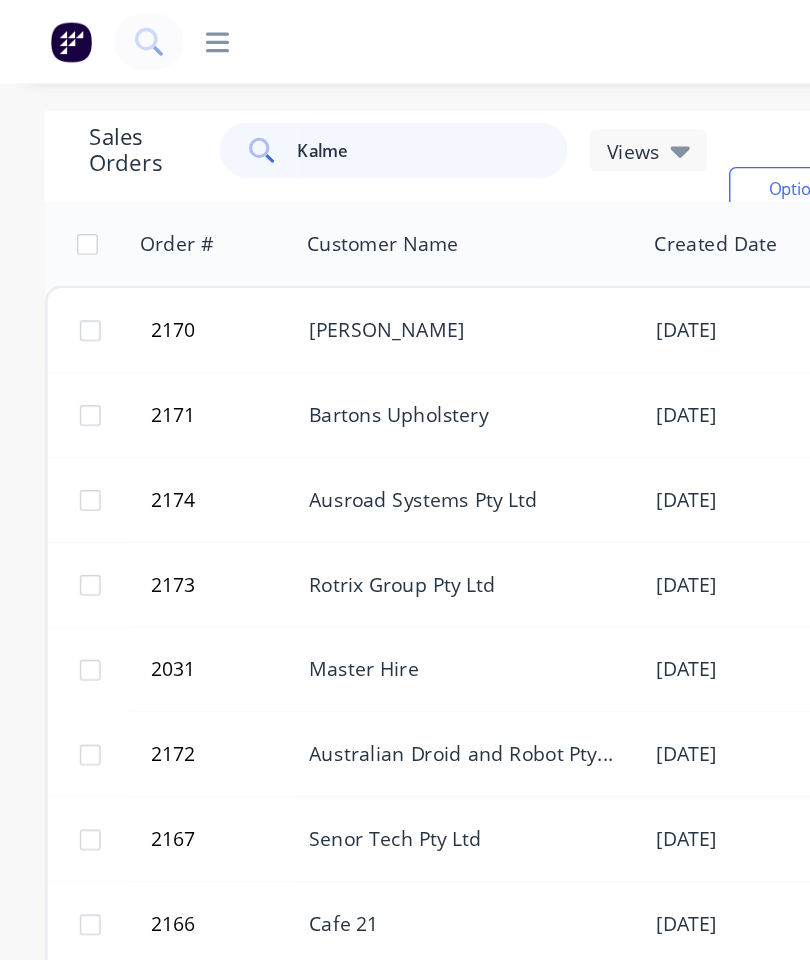 type on "Kalmer" 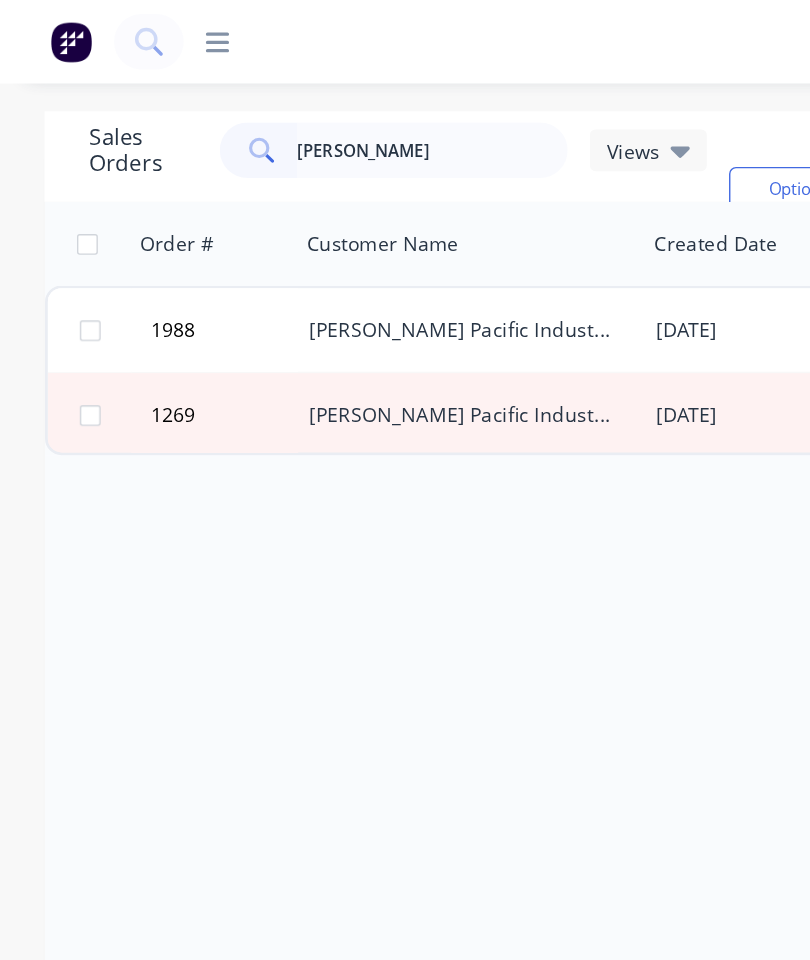 click on "[PERSON_NAME] Pacific Industrial Pty Ltd" at bounding box center [338, 237] 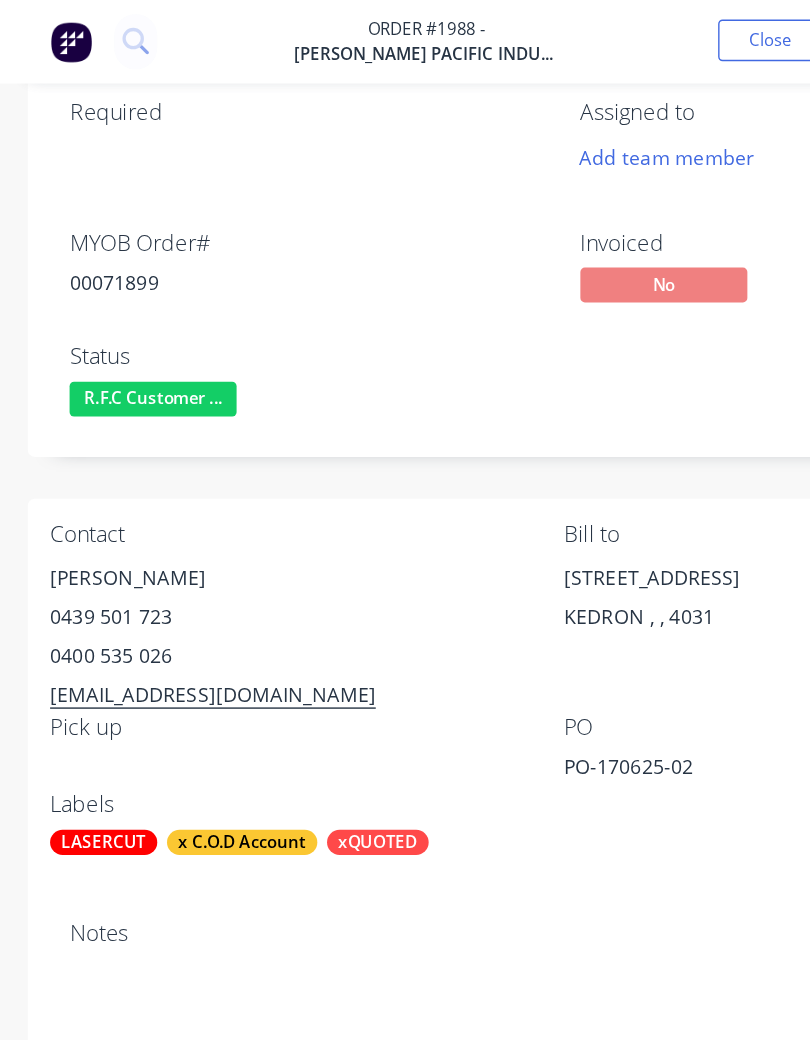 click on "Collaborate" at bounding box center (209, -64) 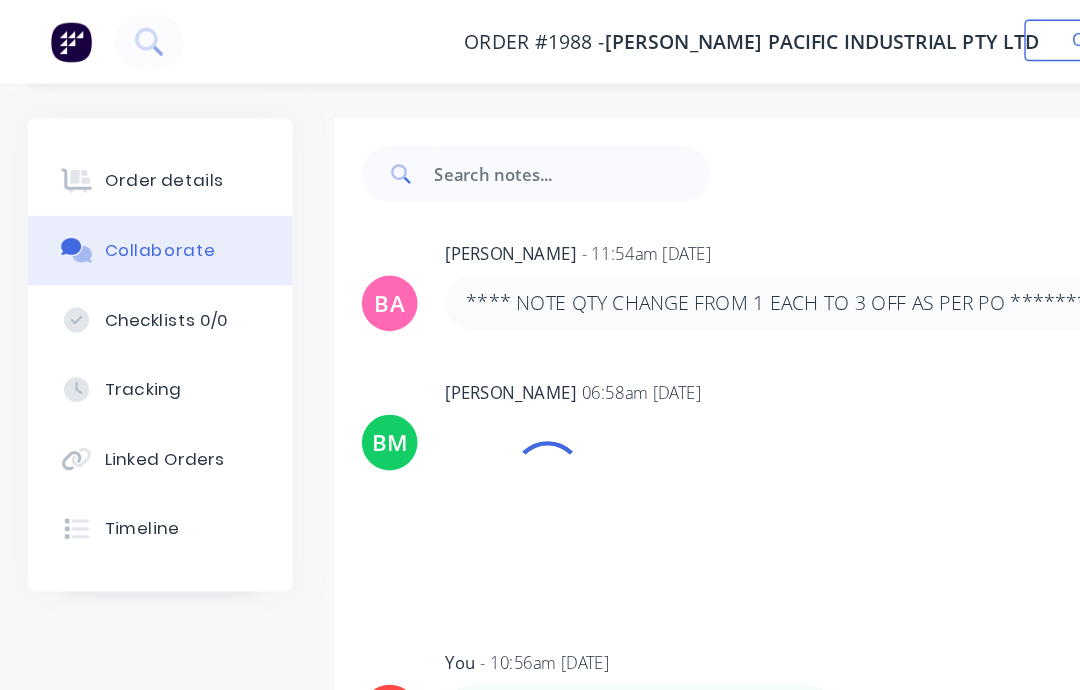scroll, scrollTop: 1770, scrollLeft: 0, axis: vertical 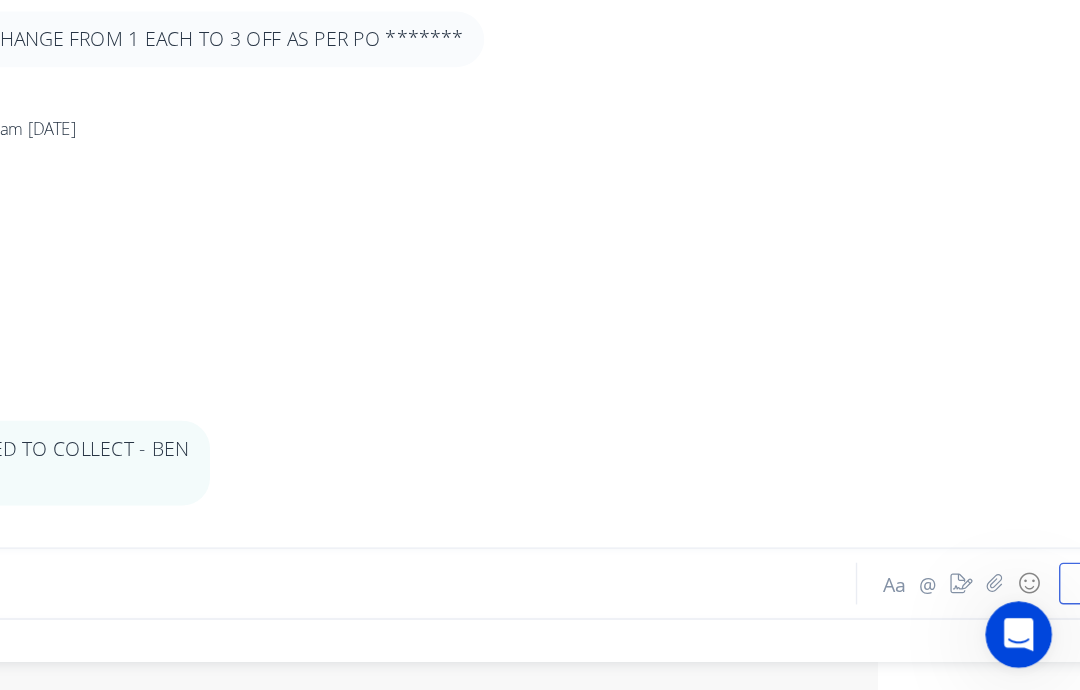 click 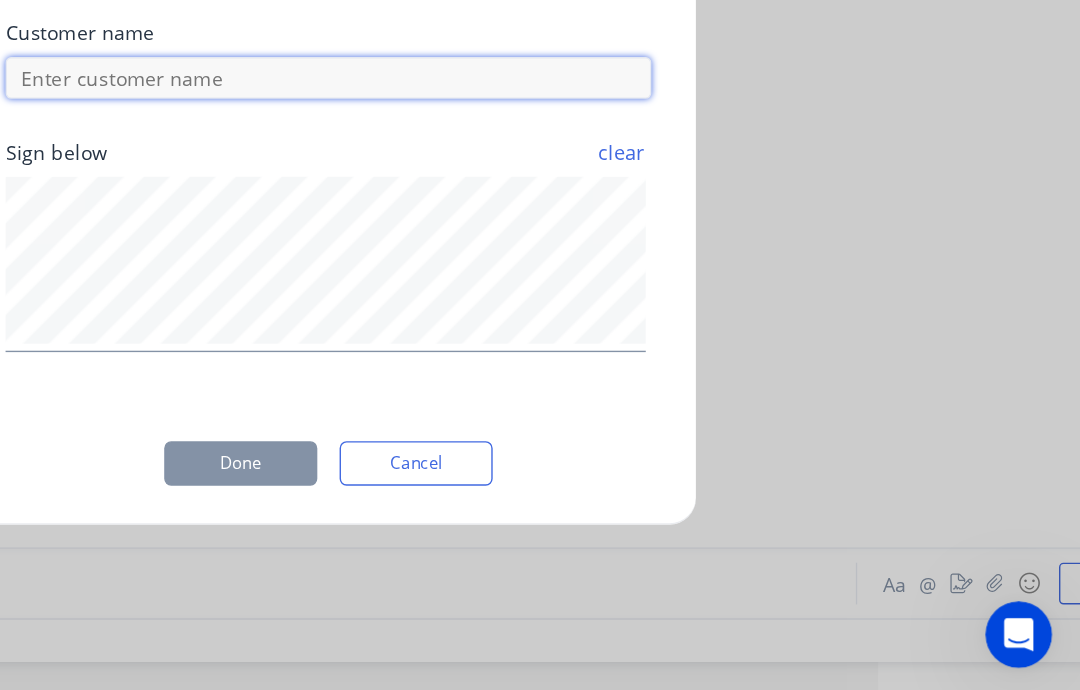 click at bounding box center (540, 246) 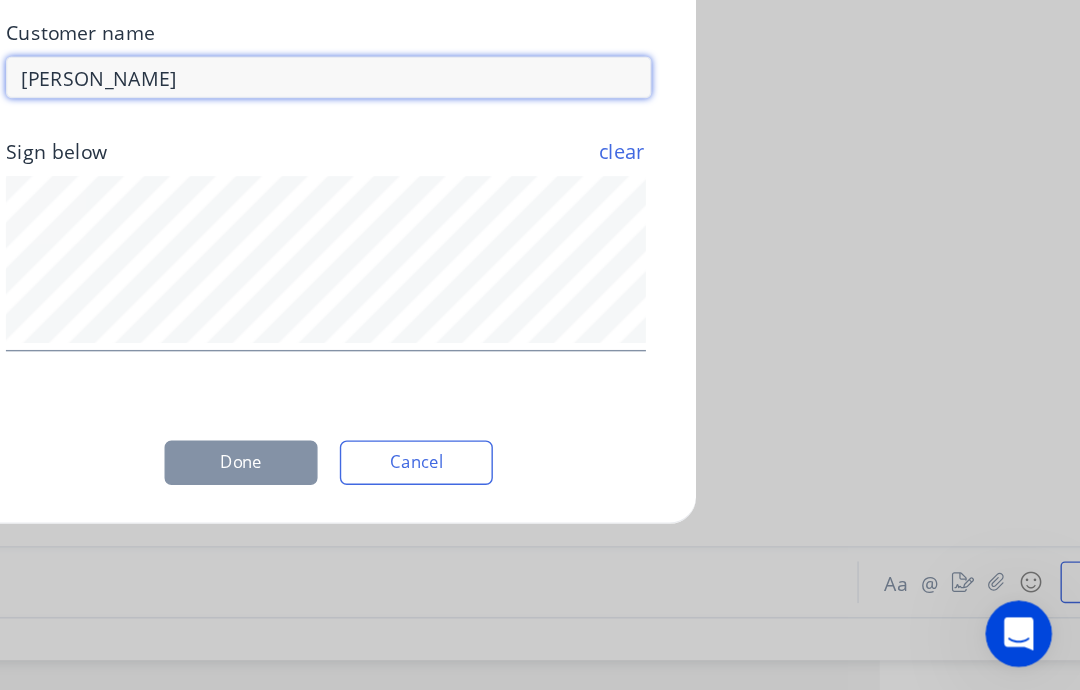type on "Justin" 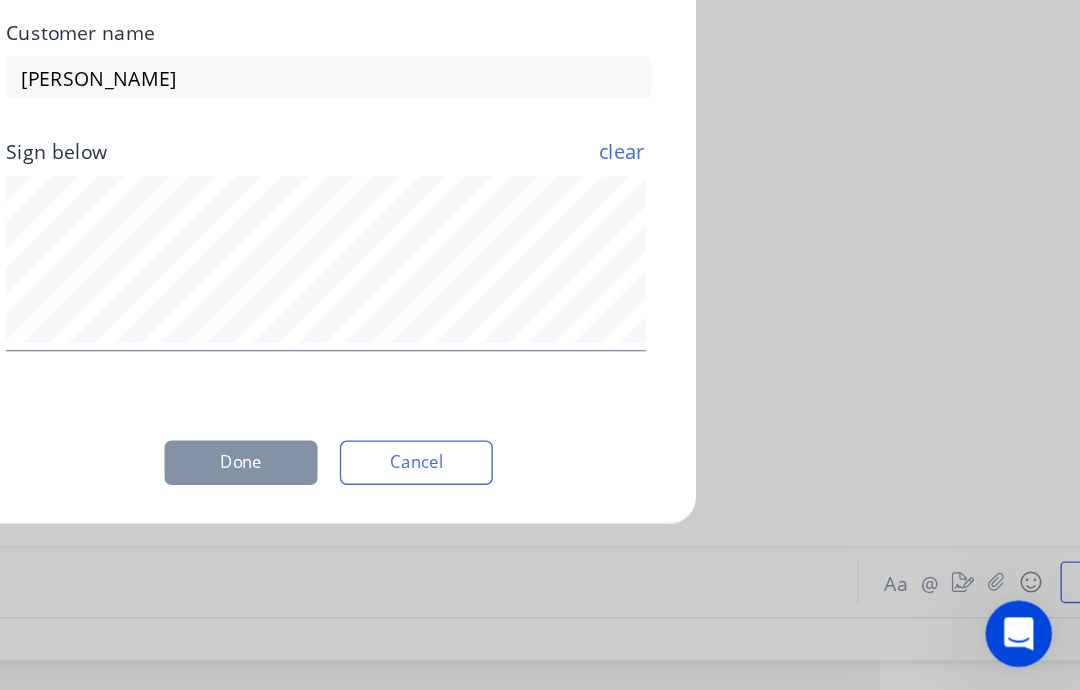 click on "Add signature Customer name Justin Sign below clear   Done   Cancel" at bounding box center (540, 345) 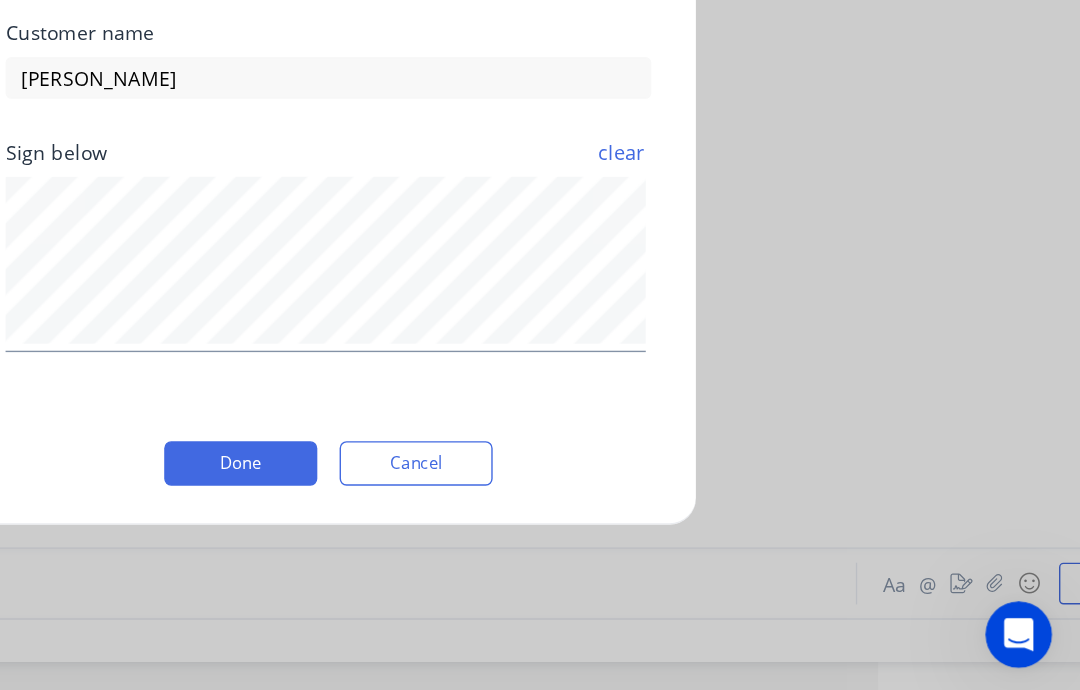 click on "Done" at bounding box center [477, 523] 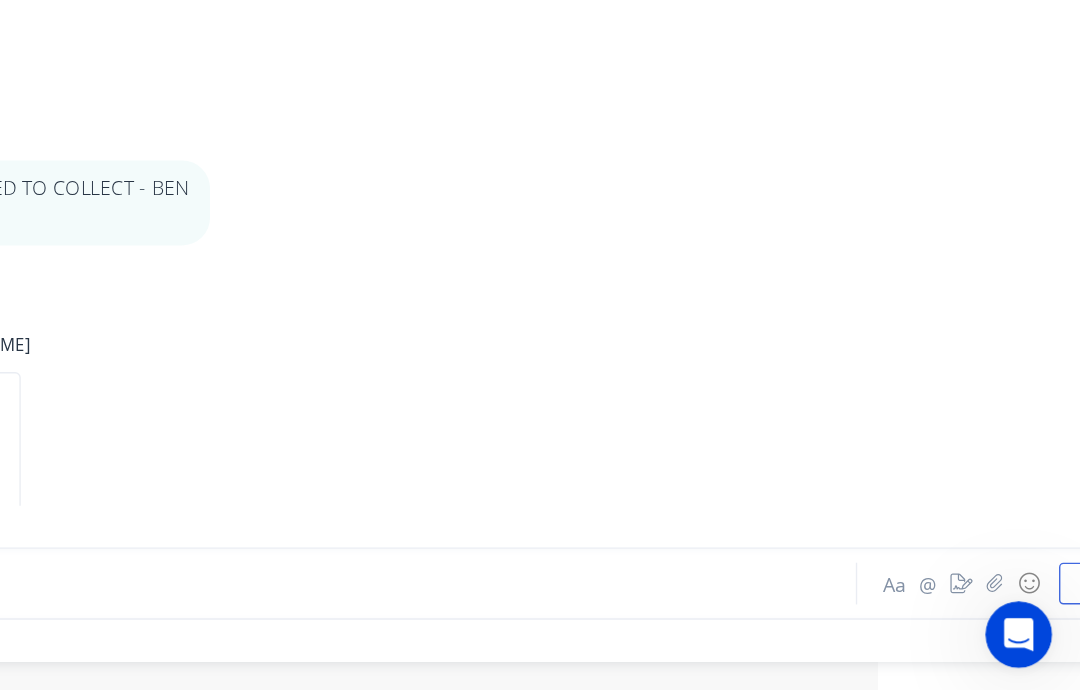scroll, scrollTop: 1950, scrollLeft: 0, axis: vertical 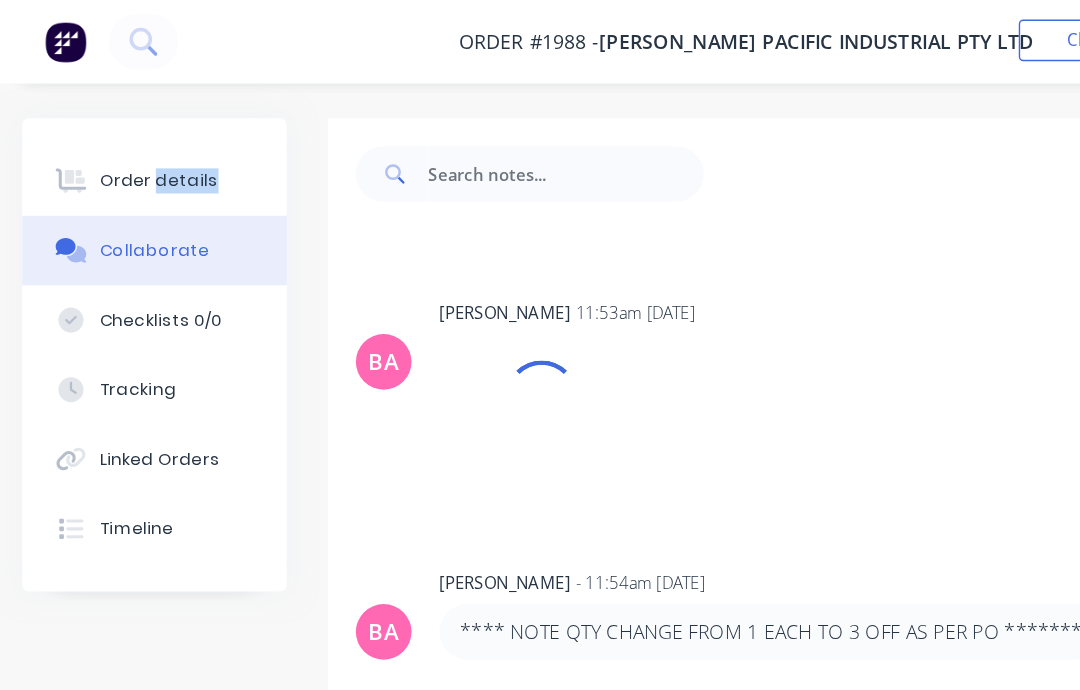 click on "Order details Collaborate Checklists 0/0 Tracking Linked Orders Timeline   Order details   Collaborate   Checklists   Tracking   Linked Orders   Timeline SB You  - 12:43pm 13/06/25 From:  Justin Needham <justin@kalmarpacific.com>
Sent:  Friday, 13 June 2025 11:21 AM
To:  Pronto Sheet Metal <pronto@prontosheetmetal.com.au>
Cc:  ben kalmarpacific.com <ben@kalmarpacific.com>
Subject:  quote for backing plates Edit Delete SB You 12:44pm 13/06/25 drtf backing plate.jpg Download Delete SB You 12:44pm 13/06/25 drg backing plate.jpg Download Delete SB You  - 12:44pm 13/06/25 Hi
.
Could you please quote for the attached drawings
.
I would like a cost for per plate, at this  stage 1 of each , with a possibility of up to 5 of each in the near future, possibly an on going job.
.
Dimensions in drawings, plate thickness will be 10mm ( material: mild steel and aluminium quot e)
Please include a rounded edge on each corner.
.
Regards
.
Justin Needham
Edit Delete BA Brenda Abrahams From:" at bounding box center (695, 375) 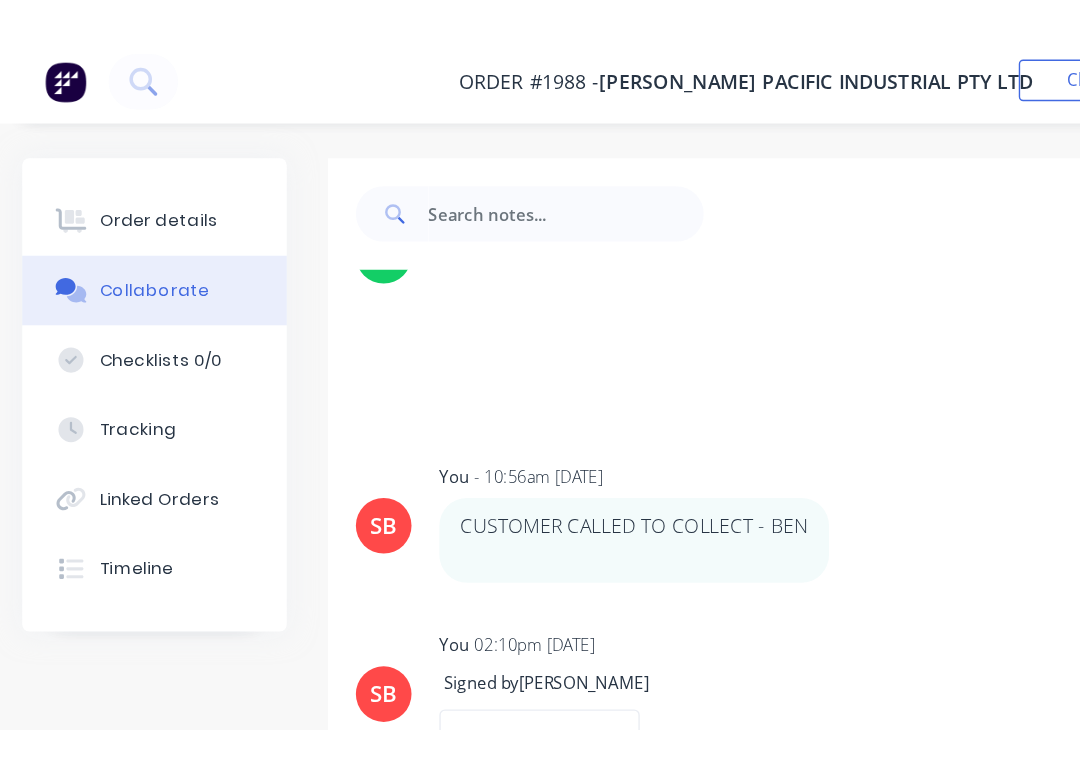 scroll, scrollTop: 1930, scrollLeft: 0, axis: vertical 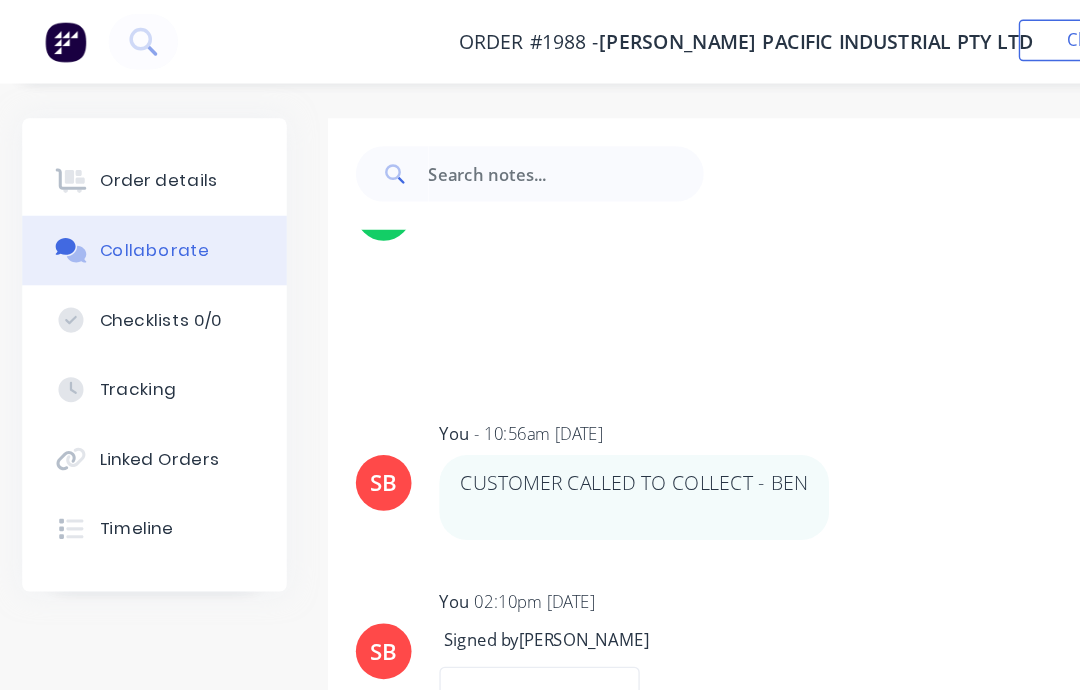 click on "Order details Collaborate Checklists 0/0 Tracking Linked Orders Timeline" at bounding box center (115, 255) 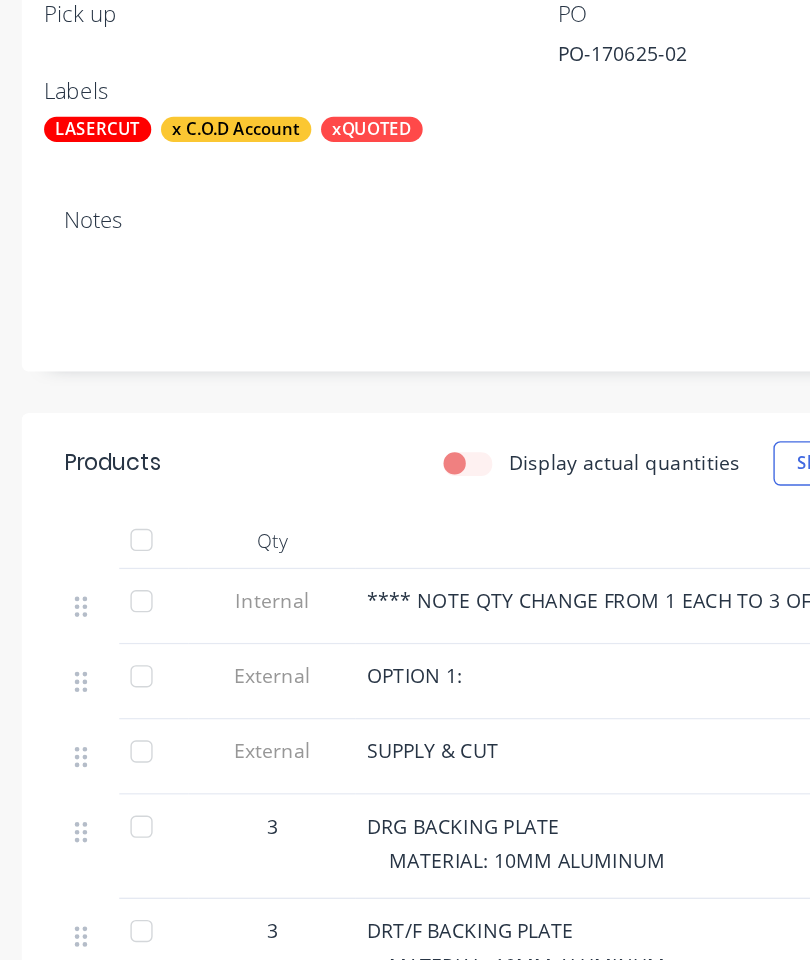 scroll, scrollTop: 522, scrollLeft: 0, axis: vertical 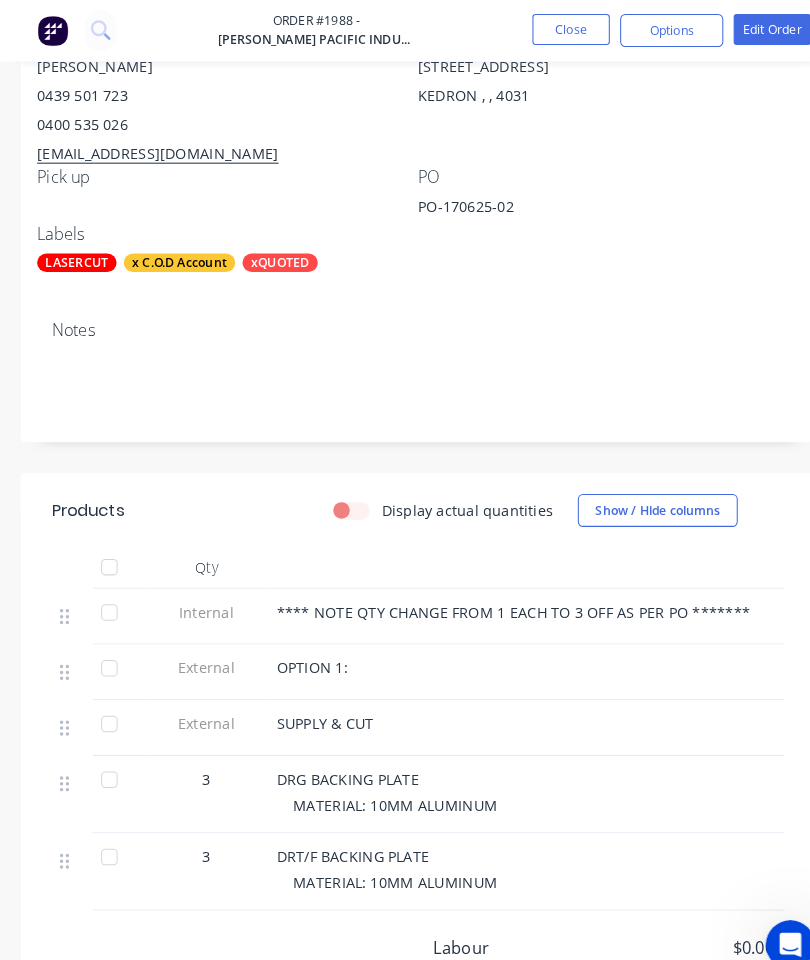 click on "Order #1988 -  Kalmer Pacific Industrial Pty Ltd  Close Options     Edit Order" at bounding box center [405, 30] 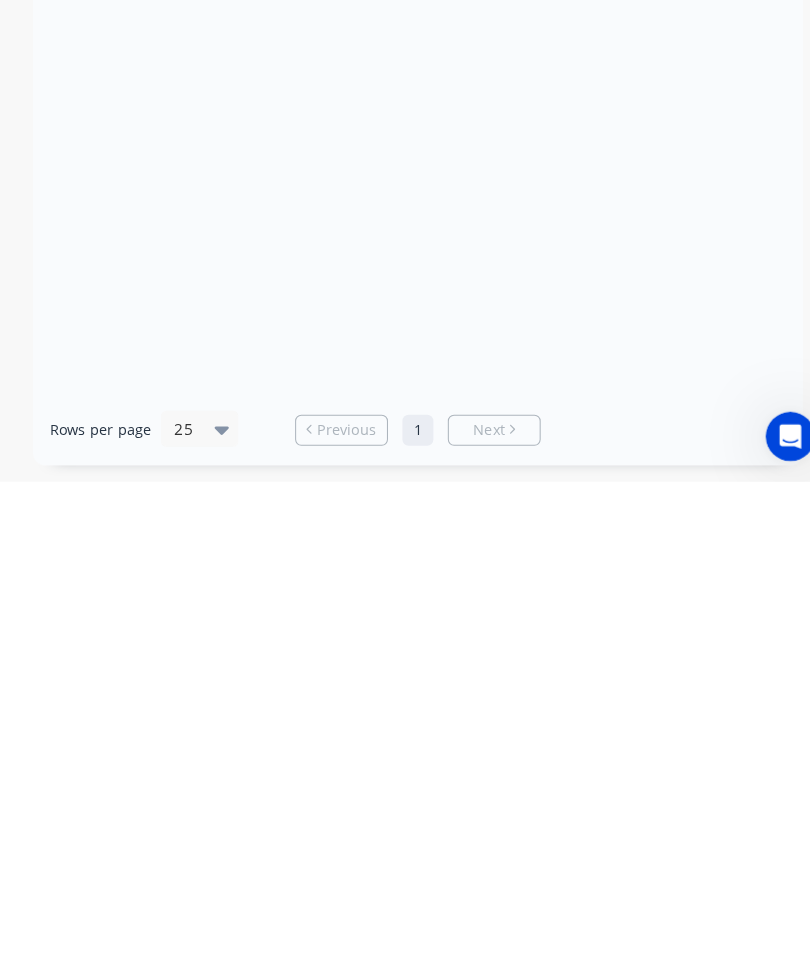 scroll, scrollTop: 0, scrollLeft: 0, axis: both 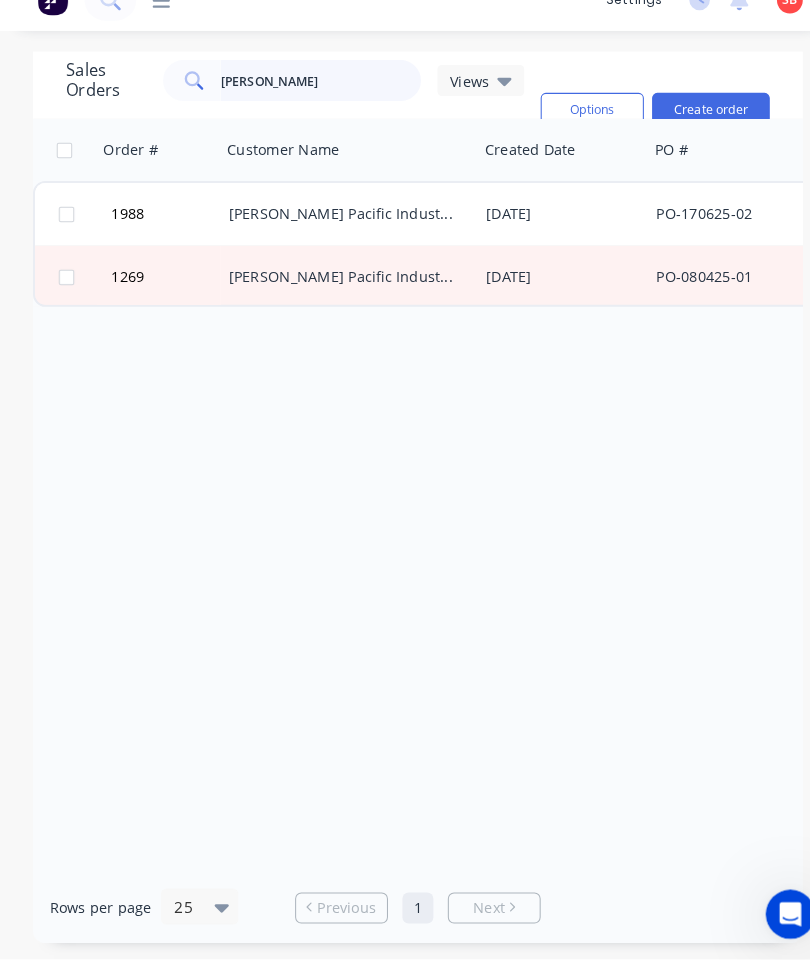 click on "Kalmer" at bounding box center [311, 108] 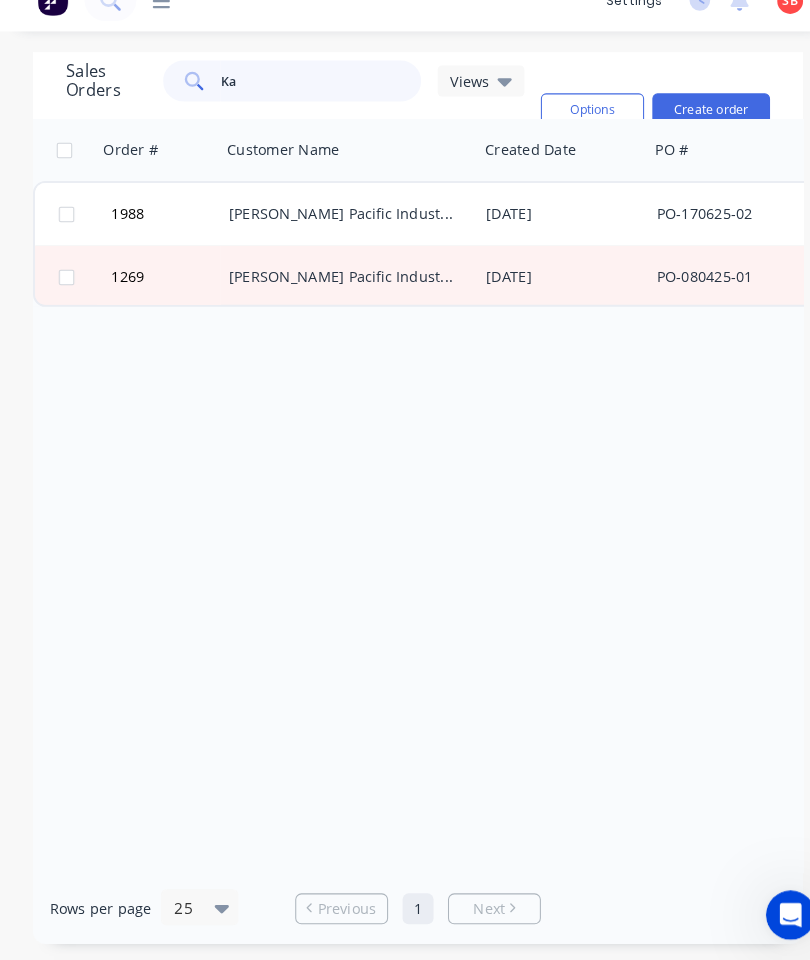 type on "K" 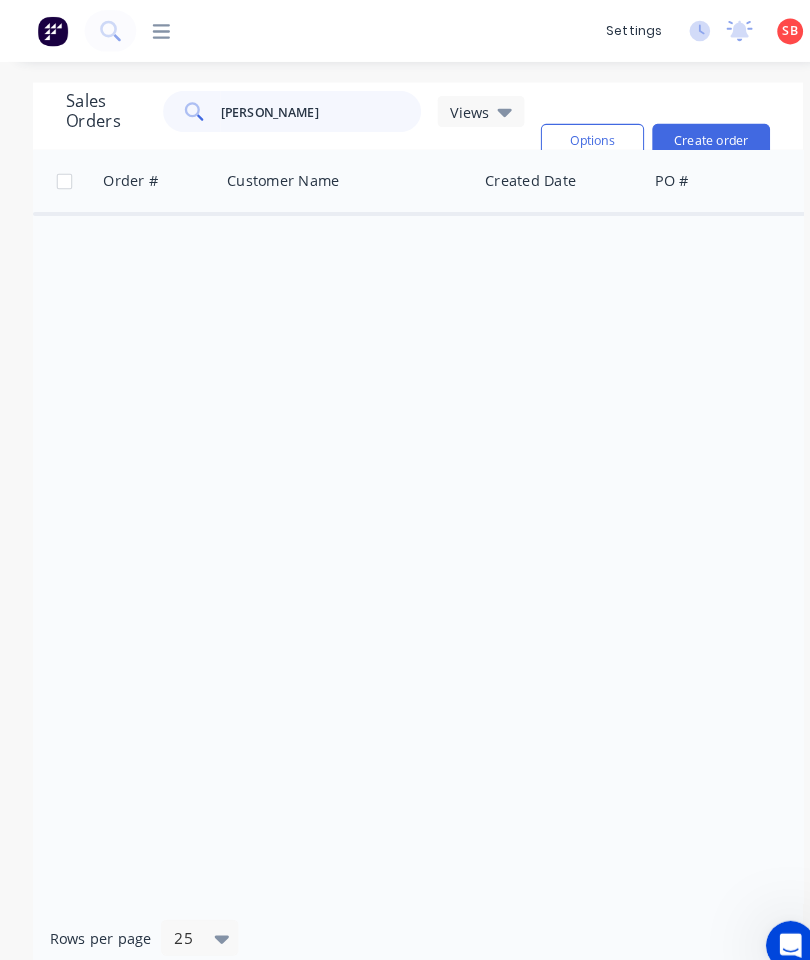 type on "[PERSON_NAME]" 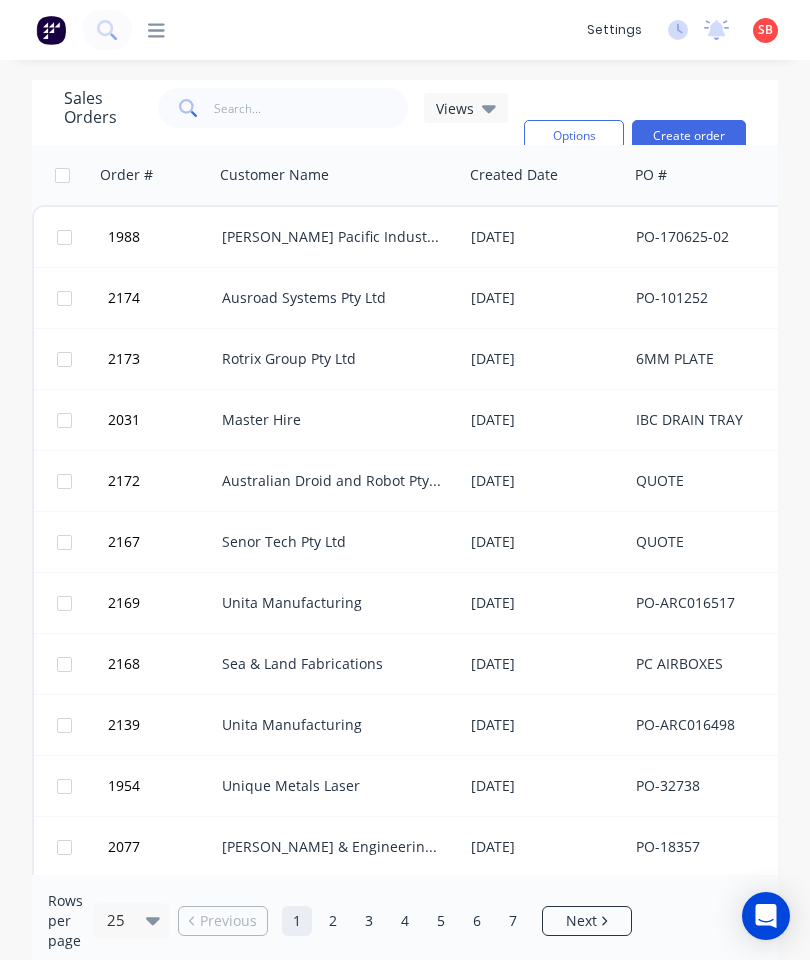 scroll, scrollTop: 0, scrollLeft: 0, axis: both 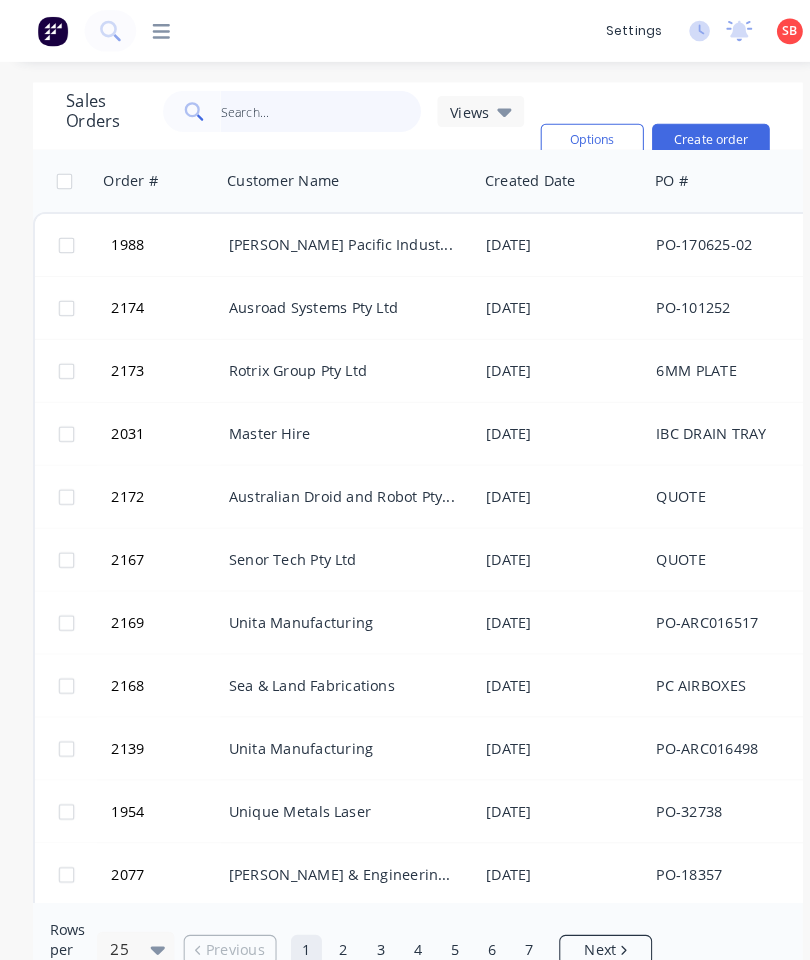 click at bounding box center (311, 108) 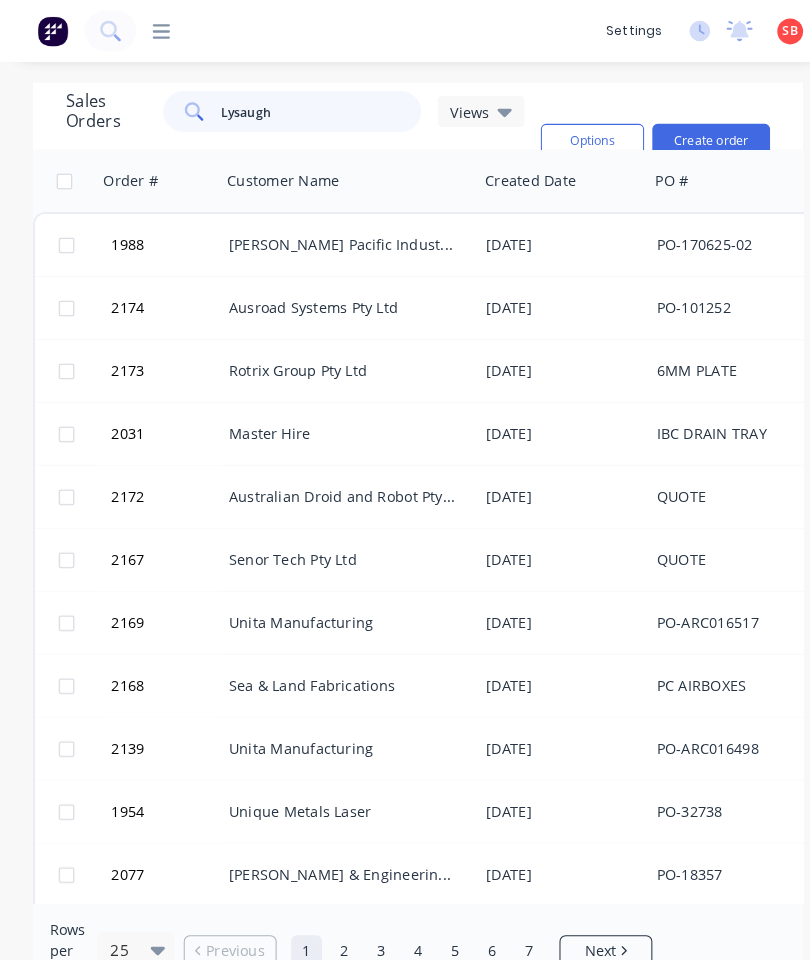 type on "[PERSON_NAME]" 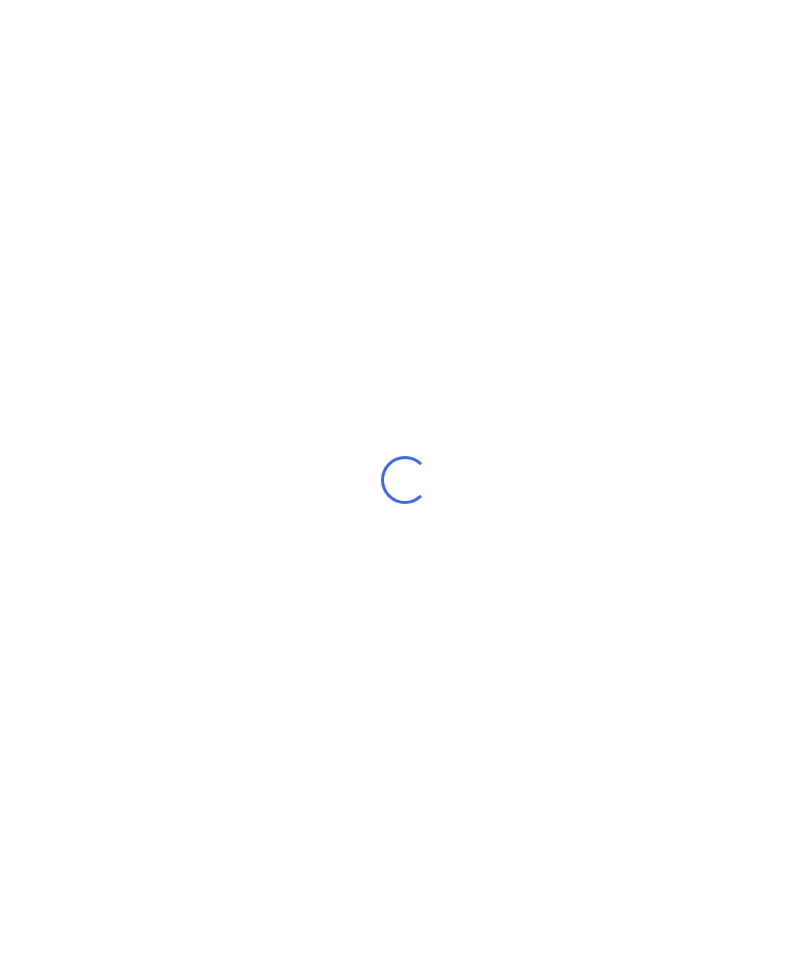 scroll, scrollTop: 0, scrollLeft: 0, axis: both 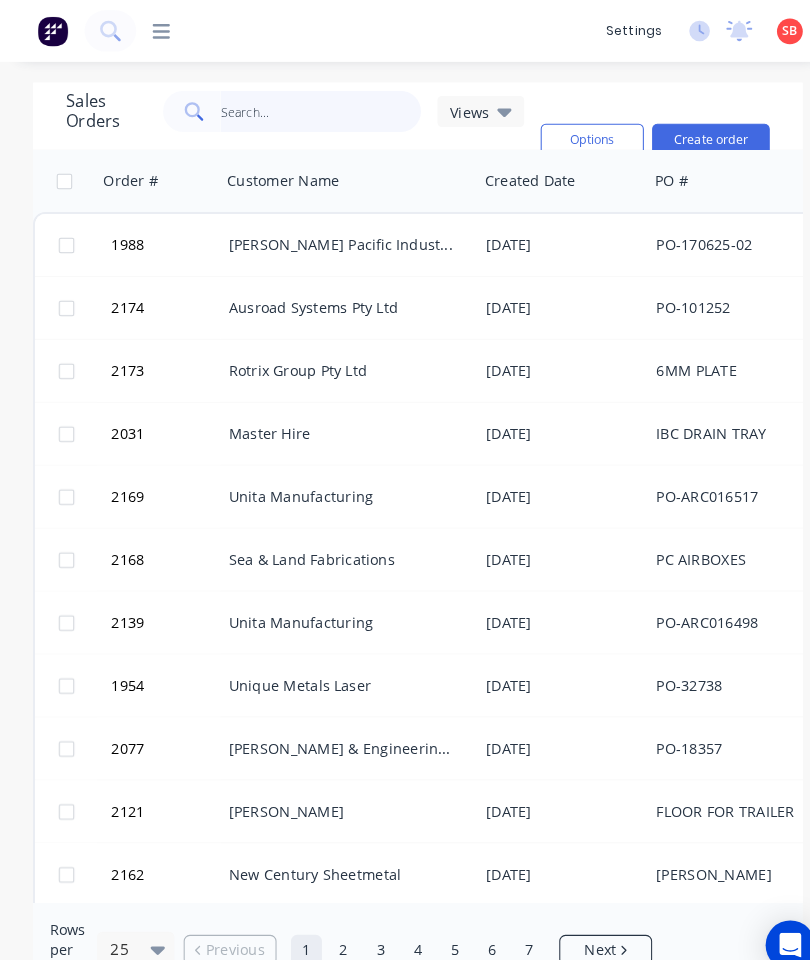click at bounding box center [311, 108] 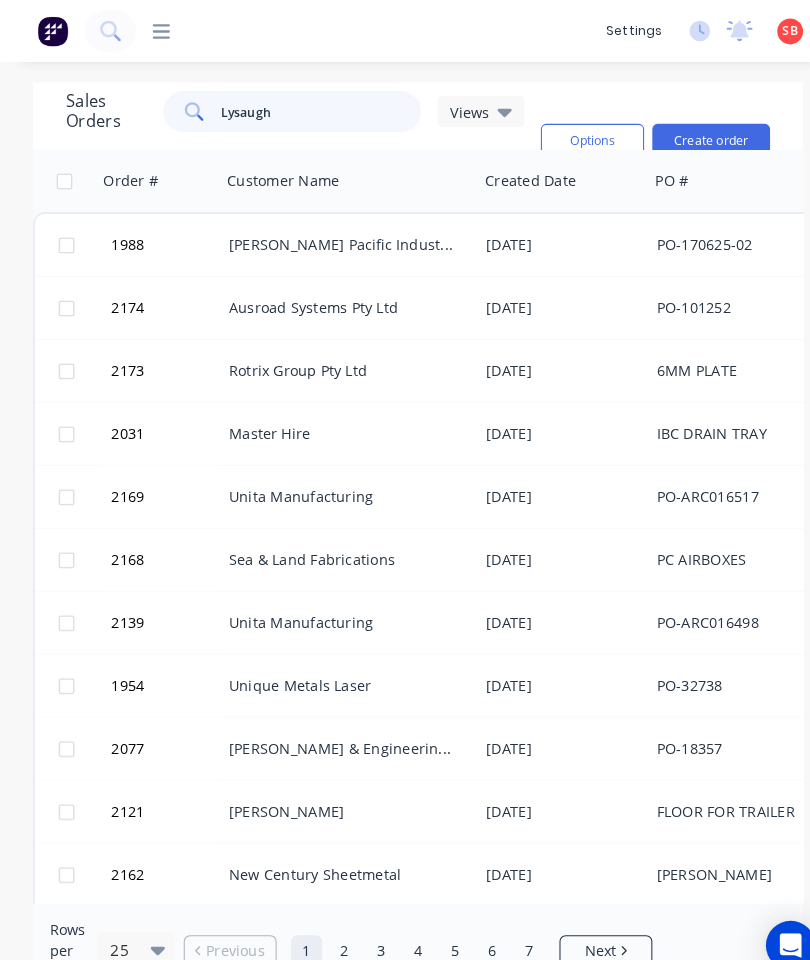 type on "[PERSON_NAME]" 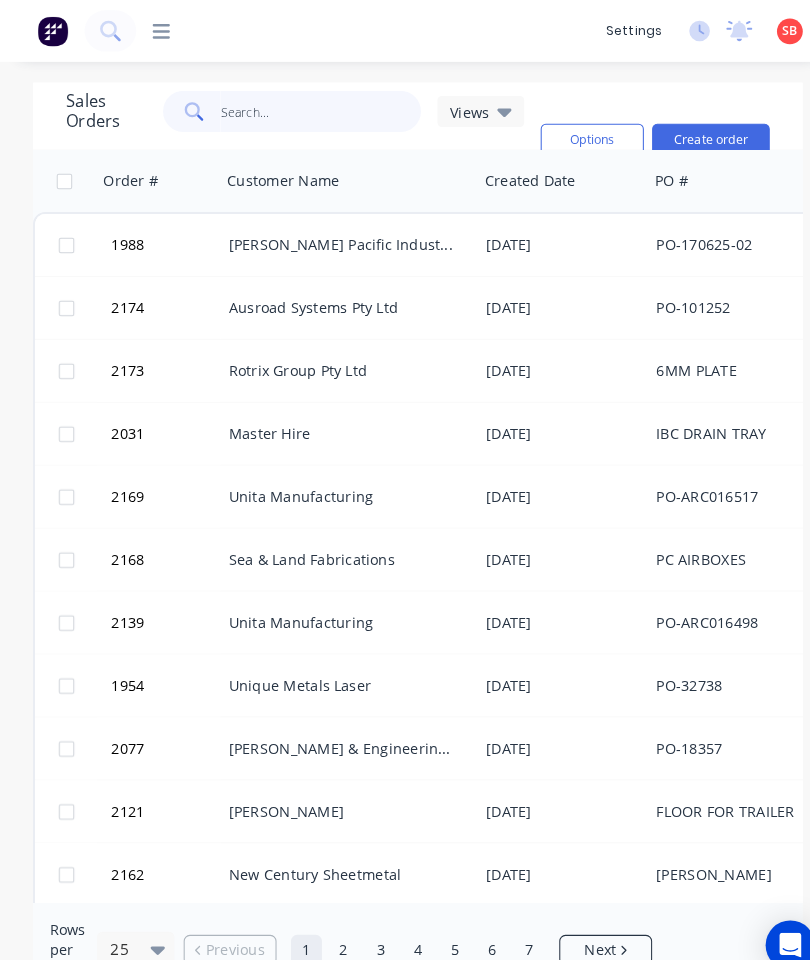 click at bounding box center (311, 108) 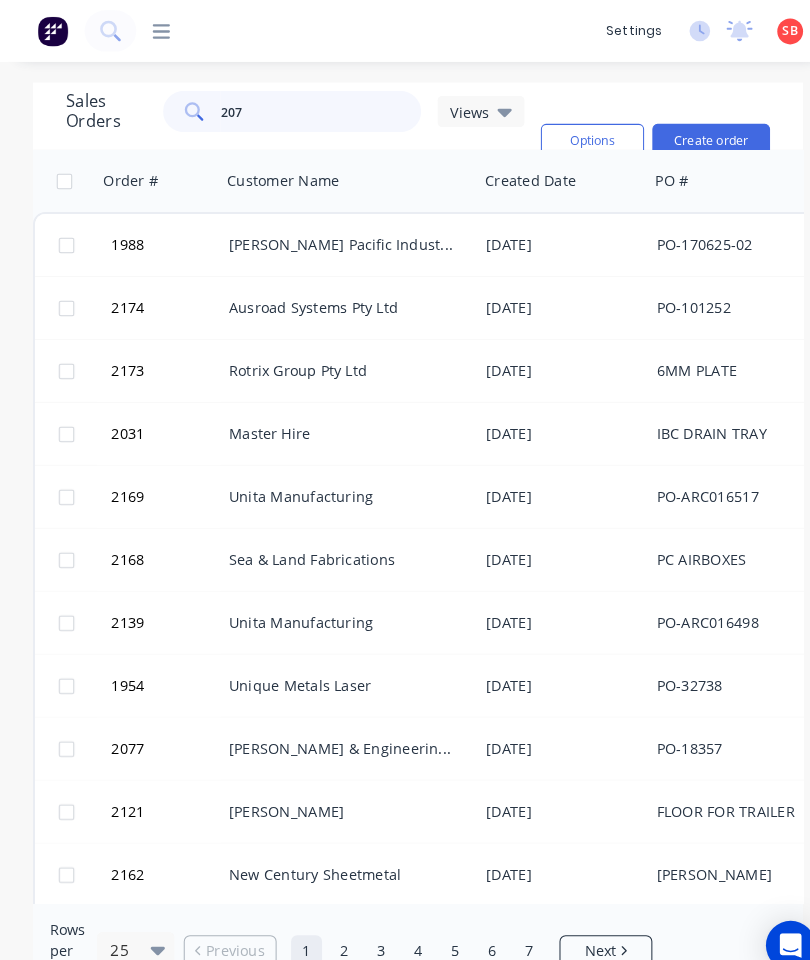 type on "2079" 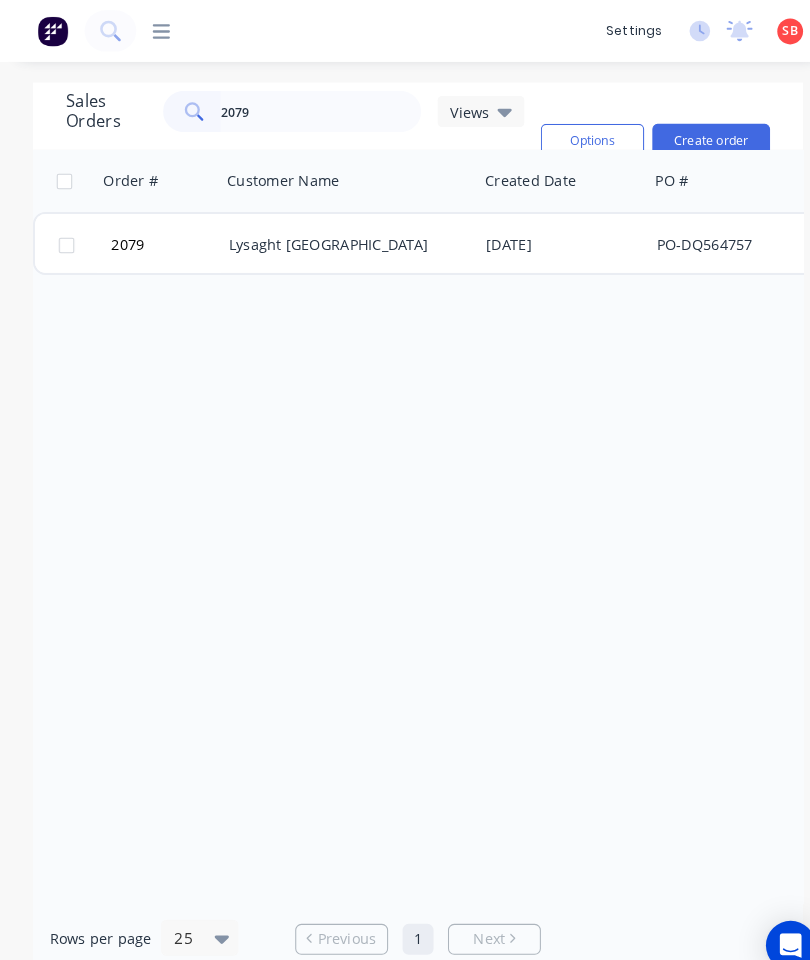 click on "Lysaght South Brisbane" at bounding box center (333, 237) 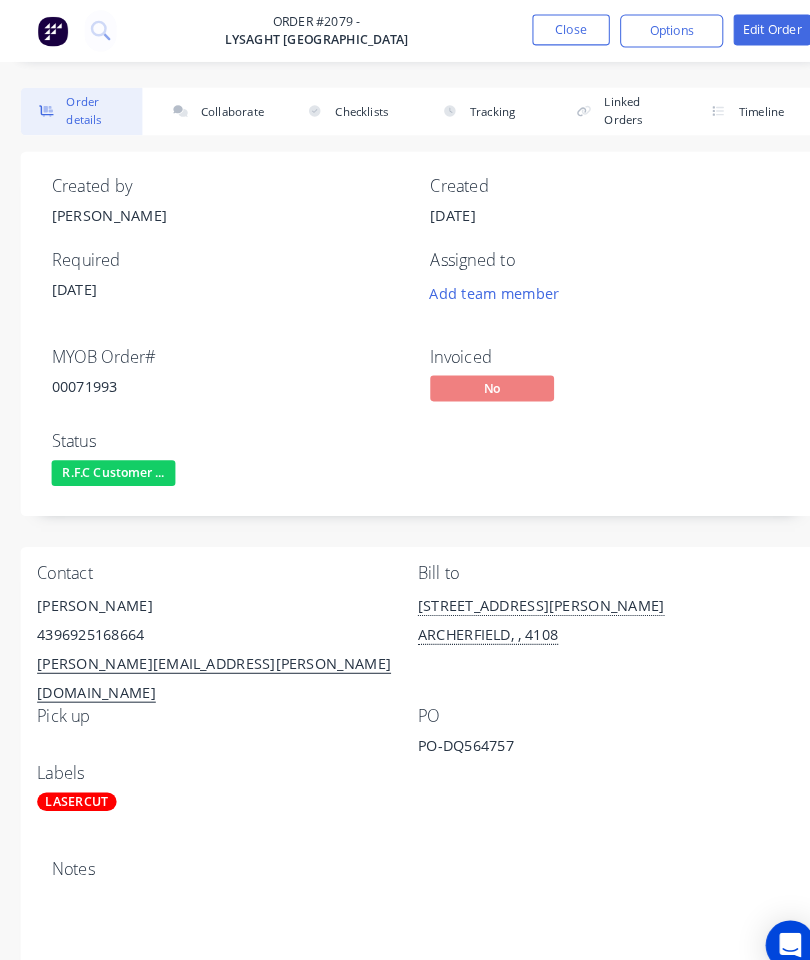 click on "Collaborate" at bounding box center [209, 108] 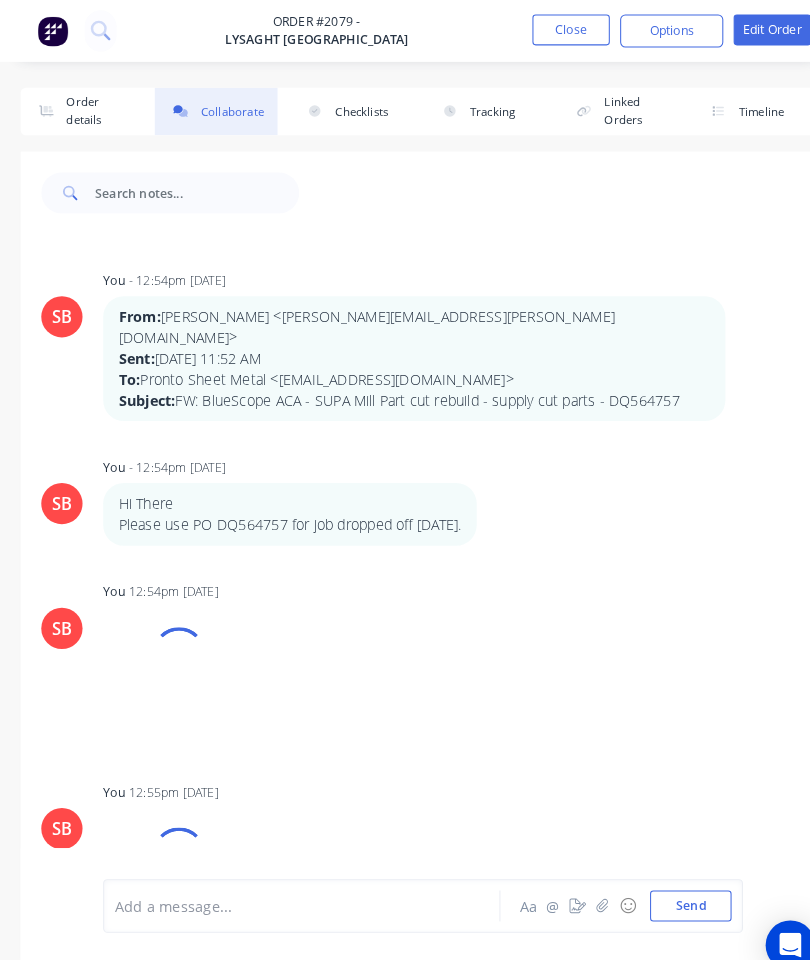 scroll, scrollTop: 561, scrollLeft: 0, axis: vertical 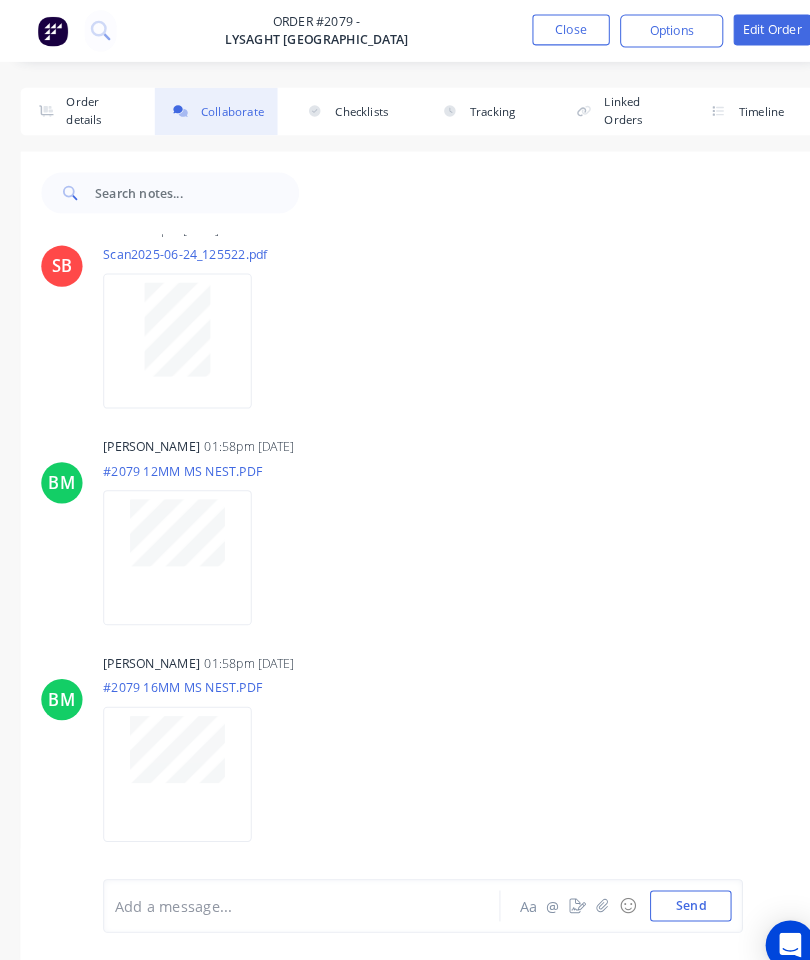 click 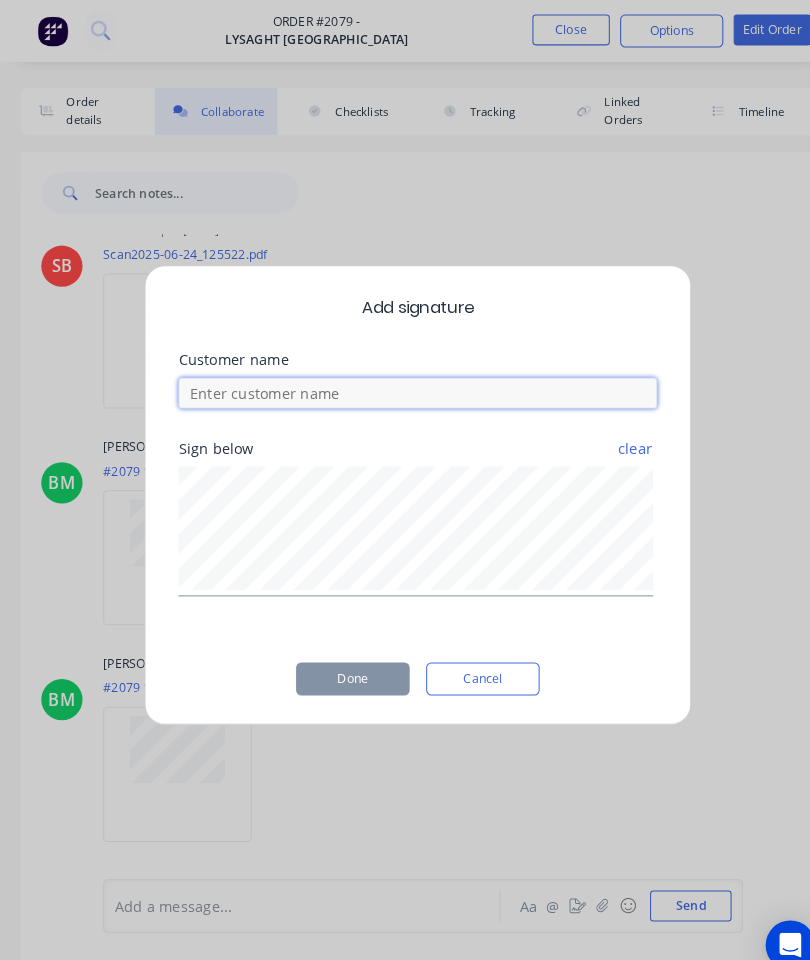 click at bounding box center (405, 381) 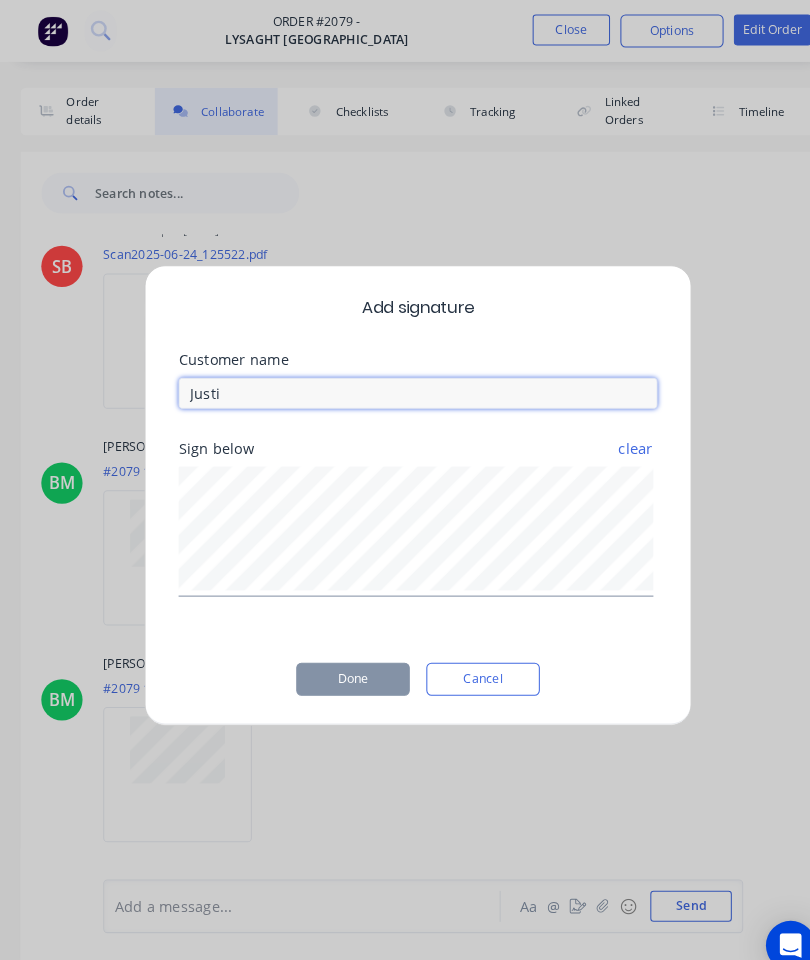 type on "Justin" 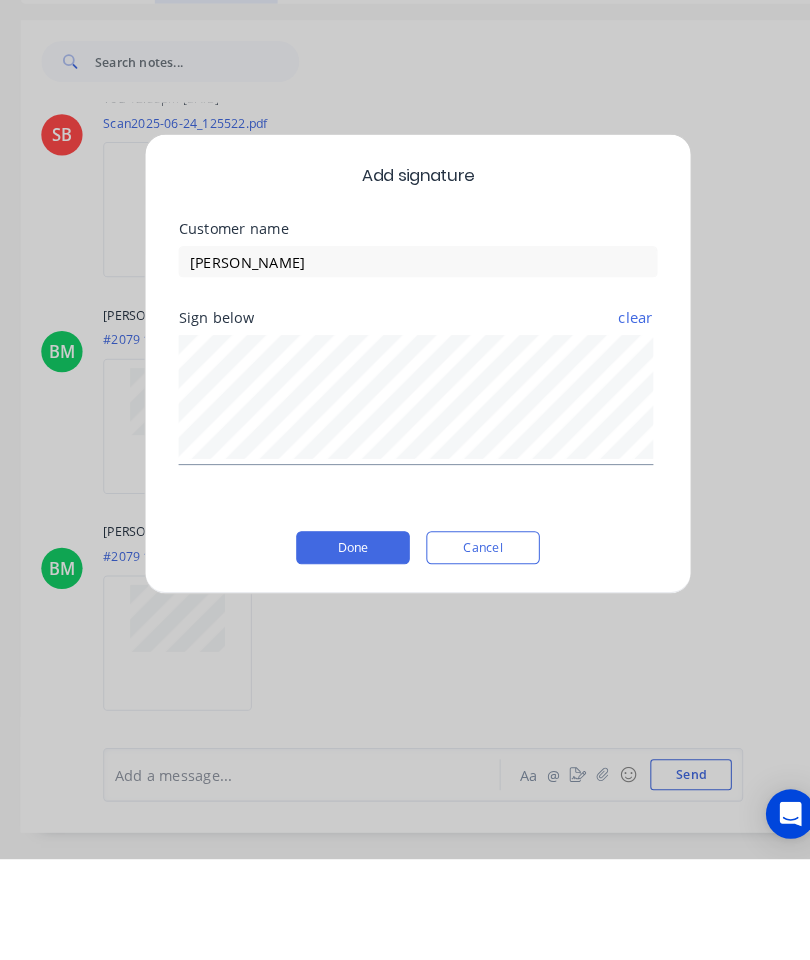 click on "Done" at bounding box center [342, 658] 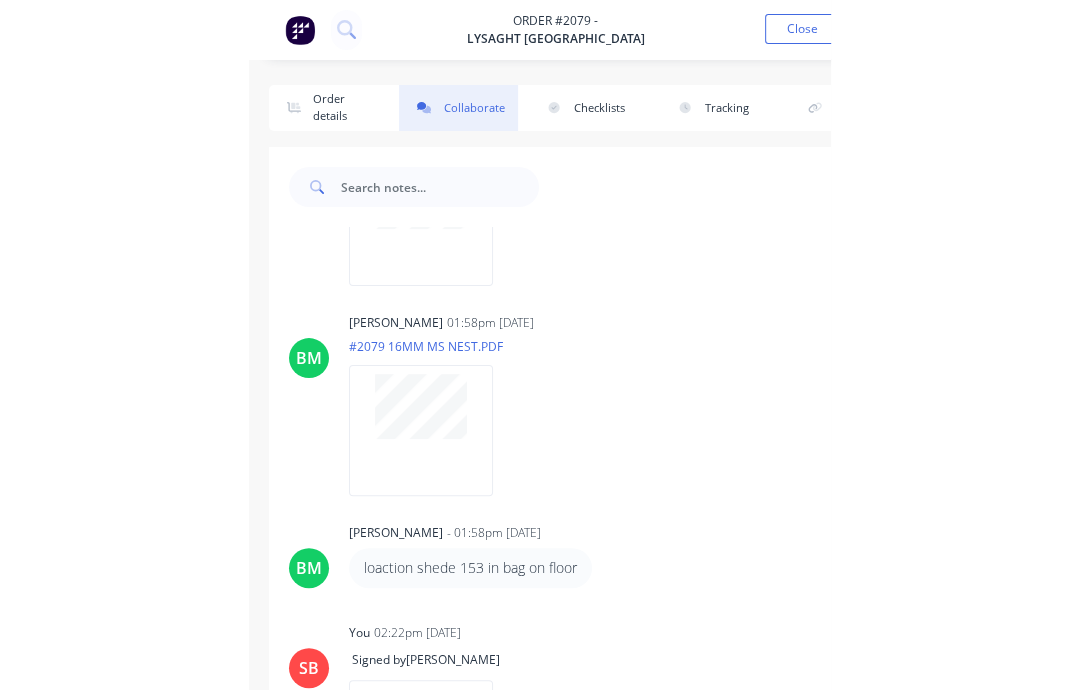 scroll, scrollTop: 891, scrollLeft: 0, axis: vertical 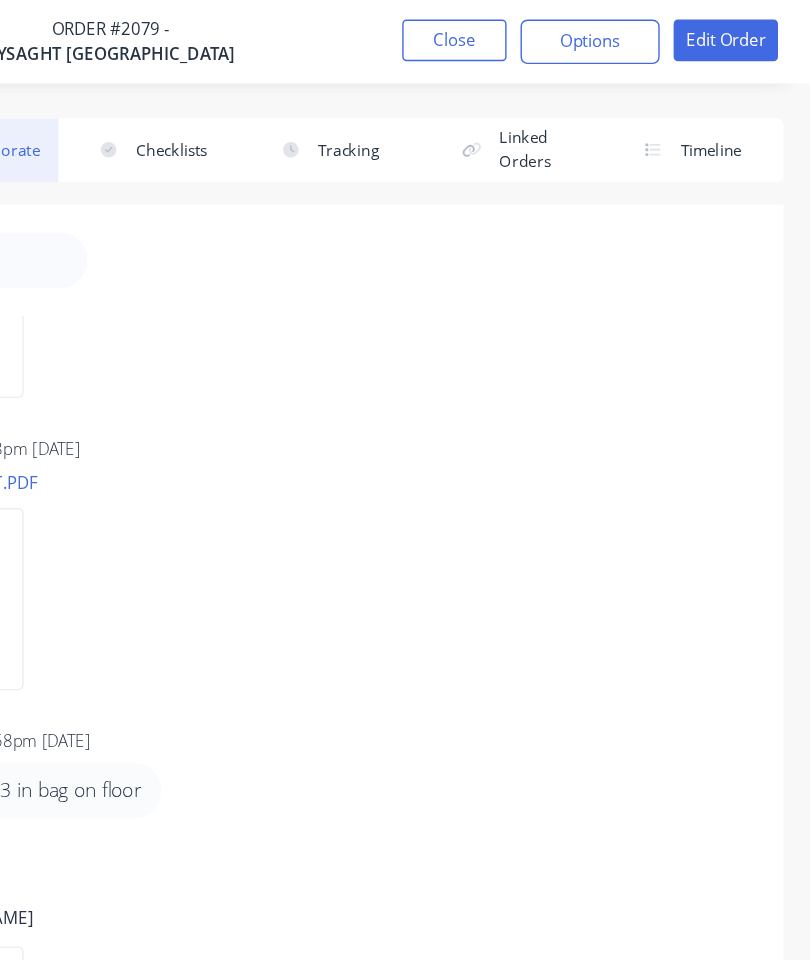 click on "Close" at bounding box center [553, 29] 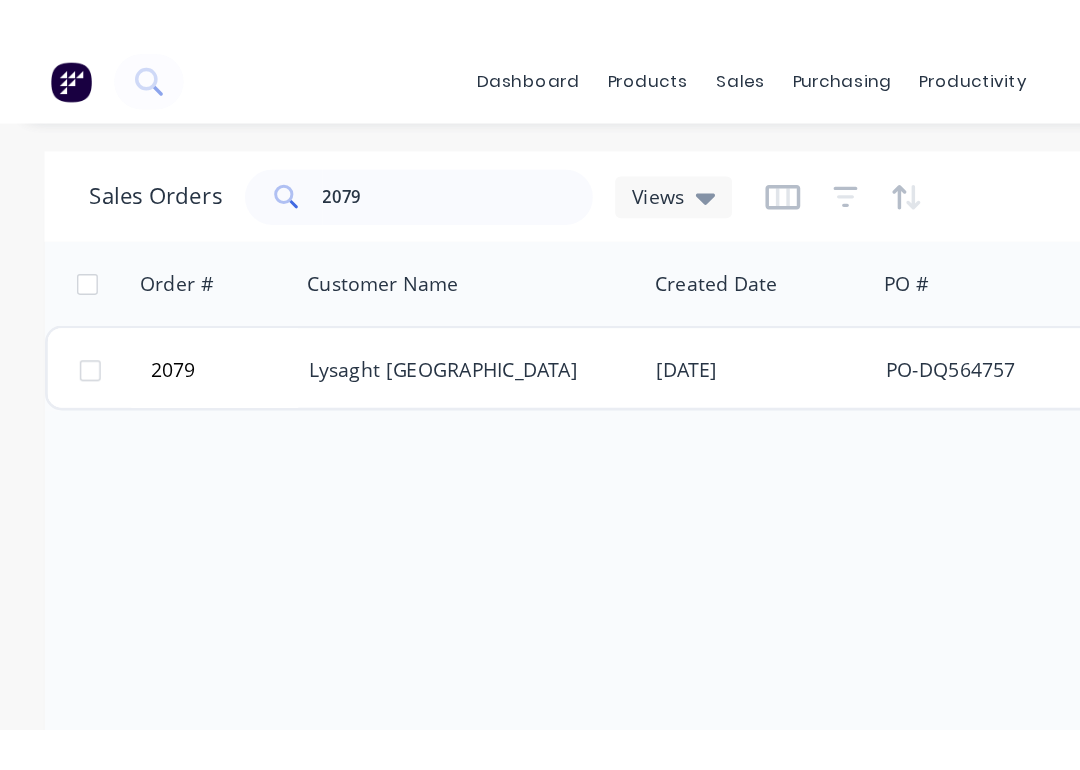 scroll, scrollTop: 0, scrollLeft: 0, axis: both 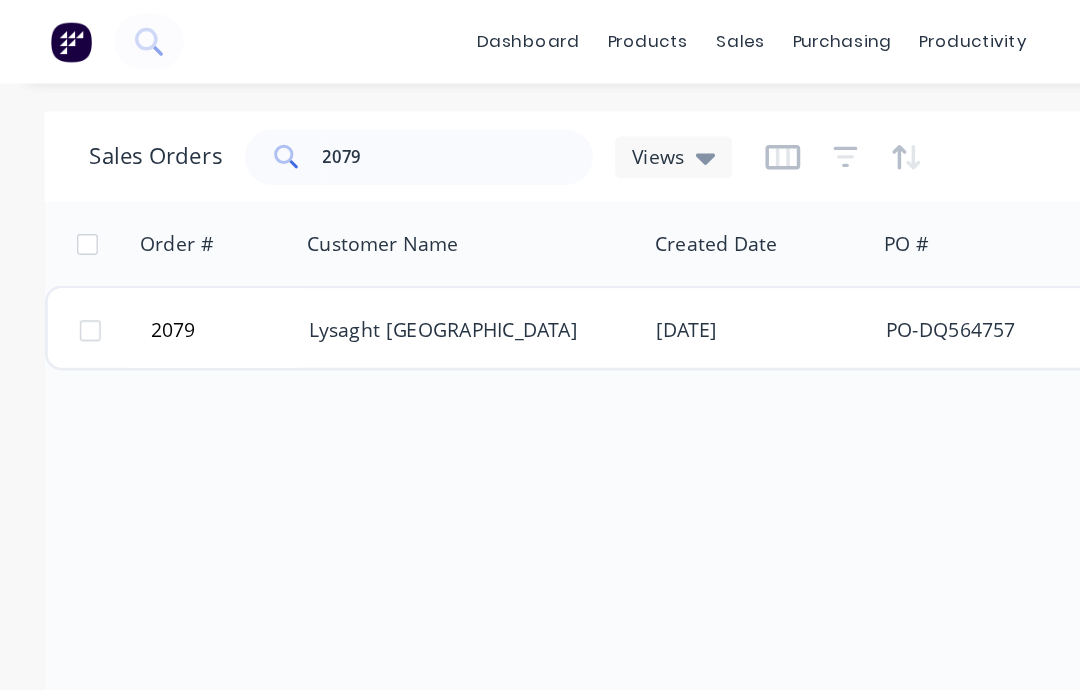 click on "Lysaght South Brisbane" at bounding box center (338, 237) 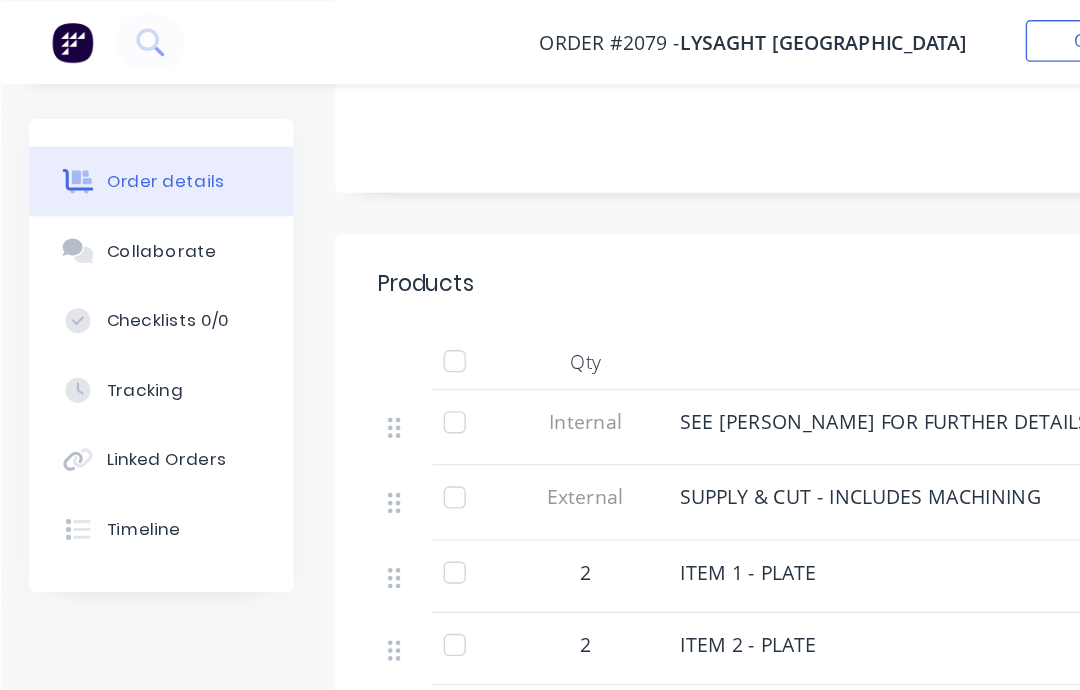 scroll, scrollTop: 479, scrollLeft: 0, axis: vertical 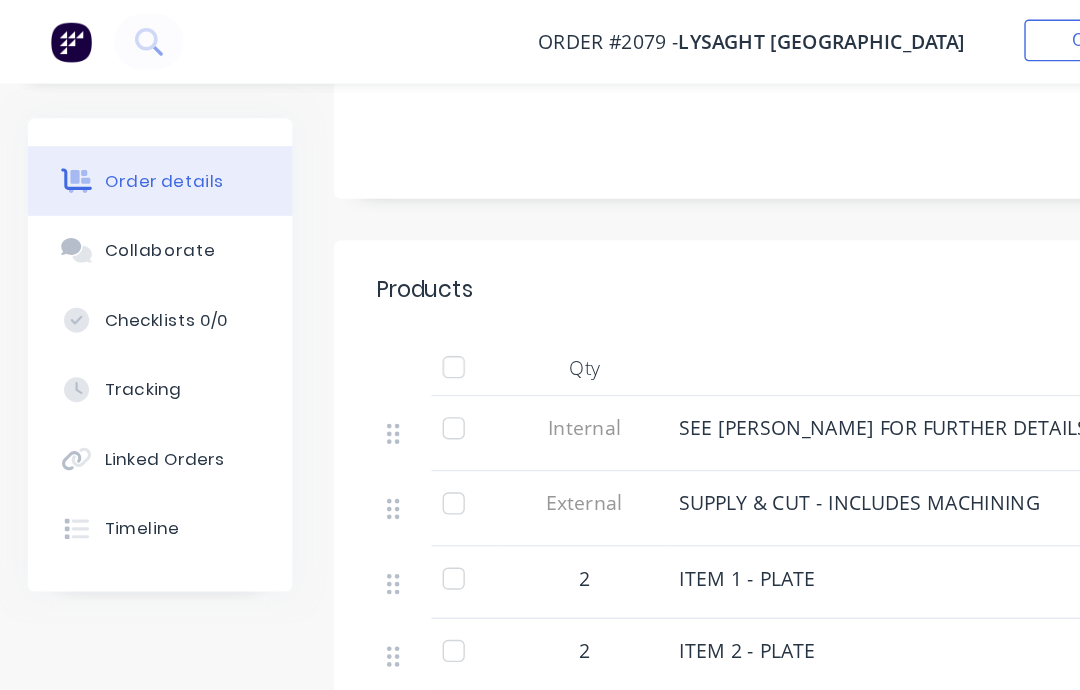 click on "Collaborate" at bounding box center [115, 180] 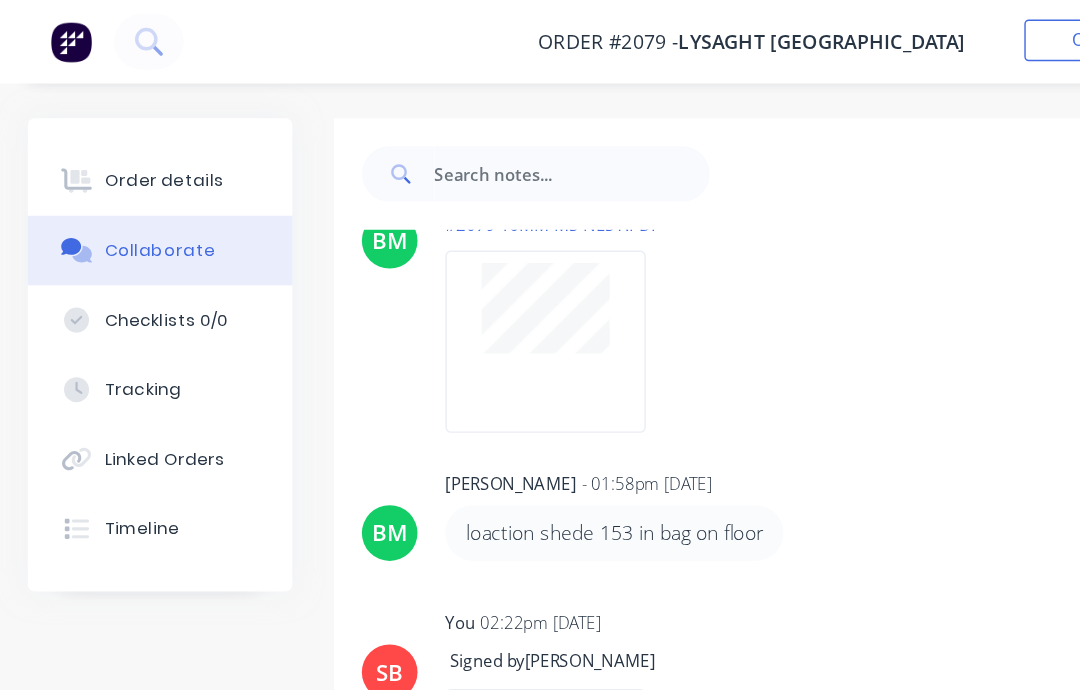 scroll, scrollTop: 919, scrollLeft: 0, axis: vertical 